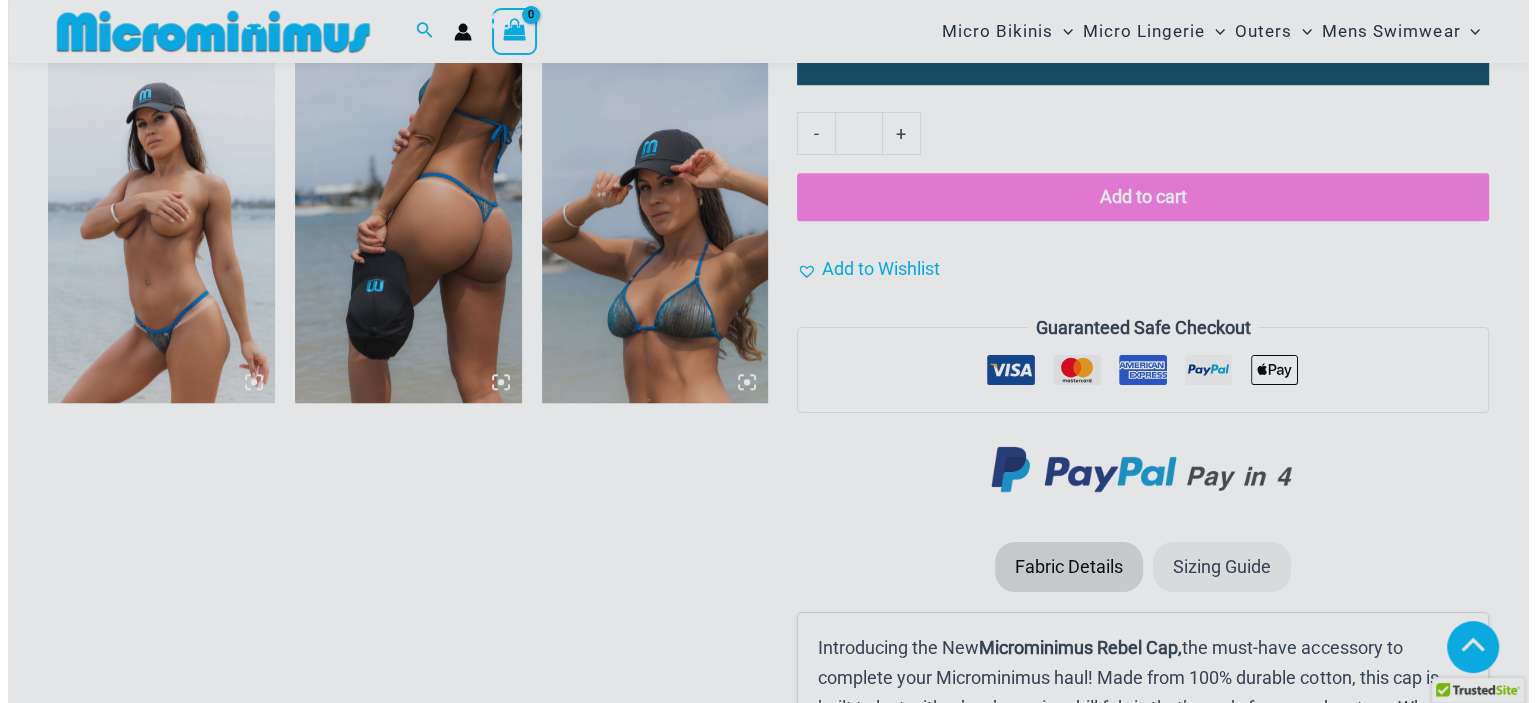 scroll, scrollTop: 1592, scrollLeft: 0, axis: vertical 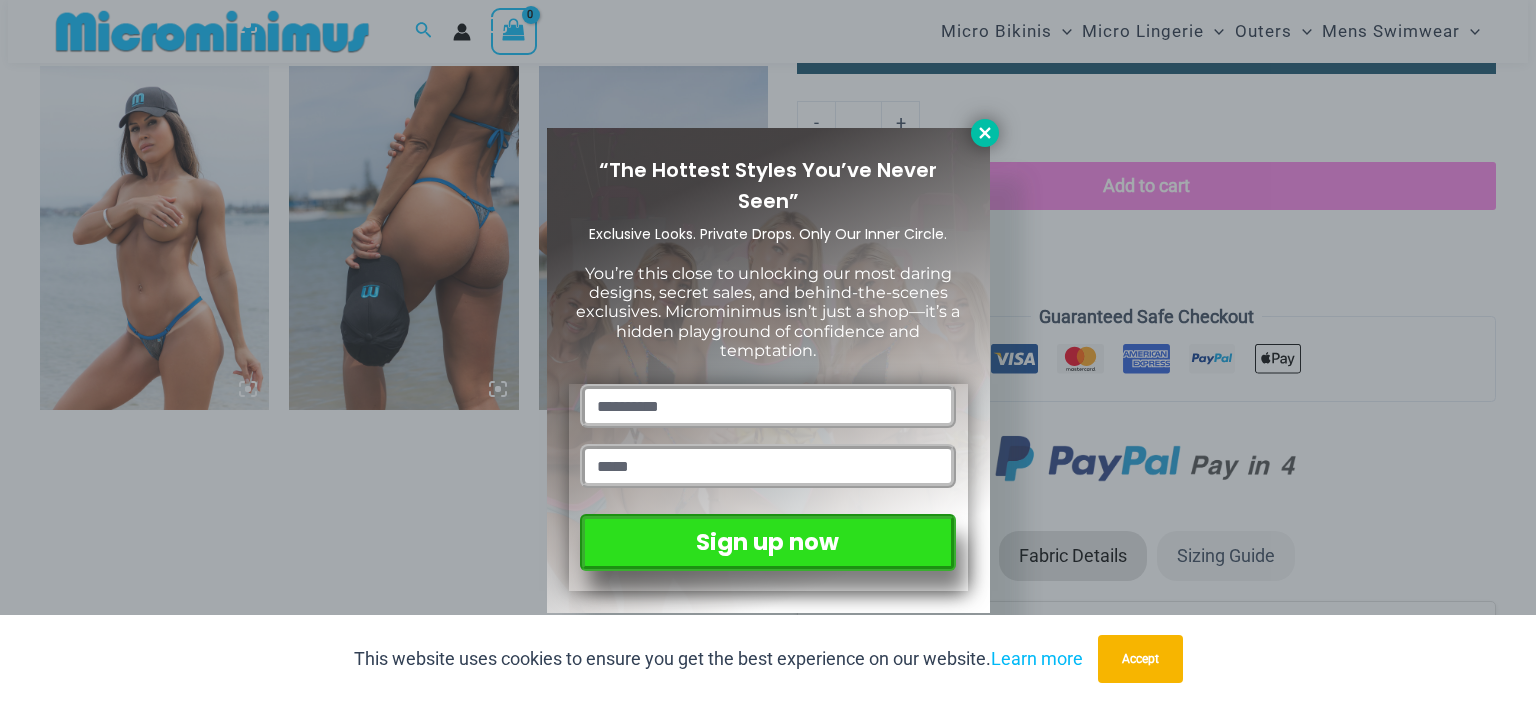 click 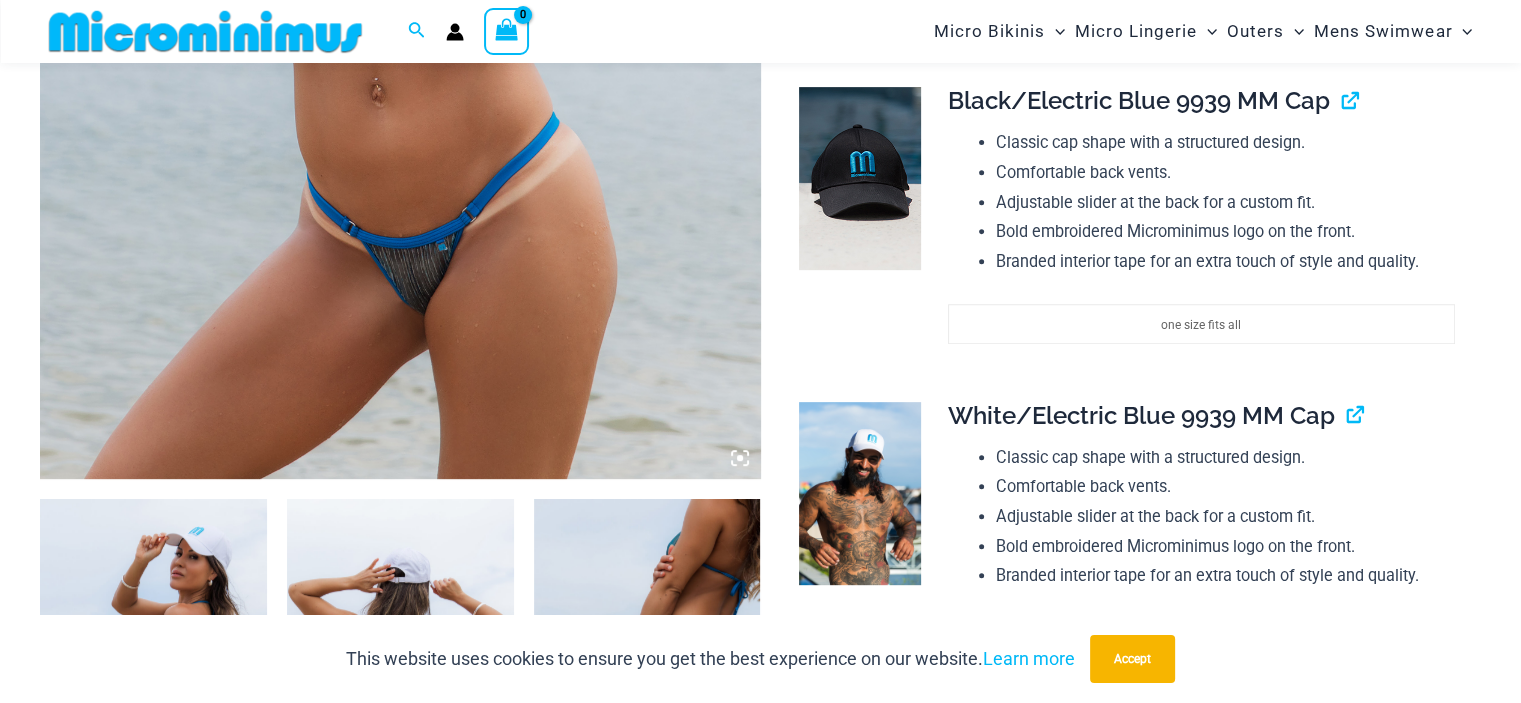 scroll, scrollTop: 781, scrollLeft: 0, axis: vertical 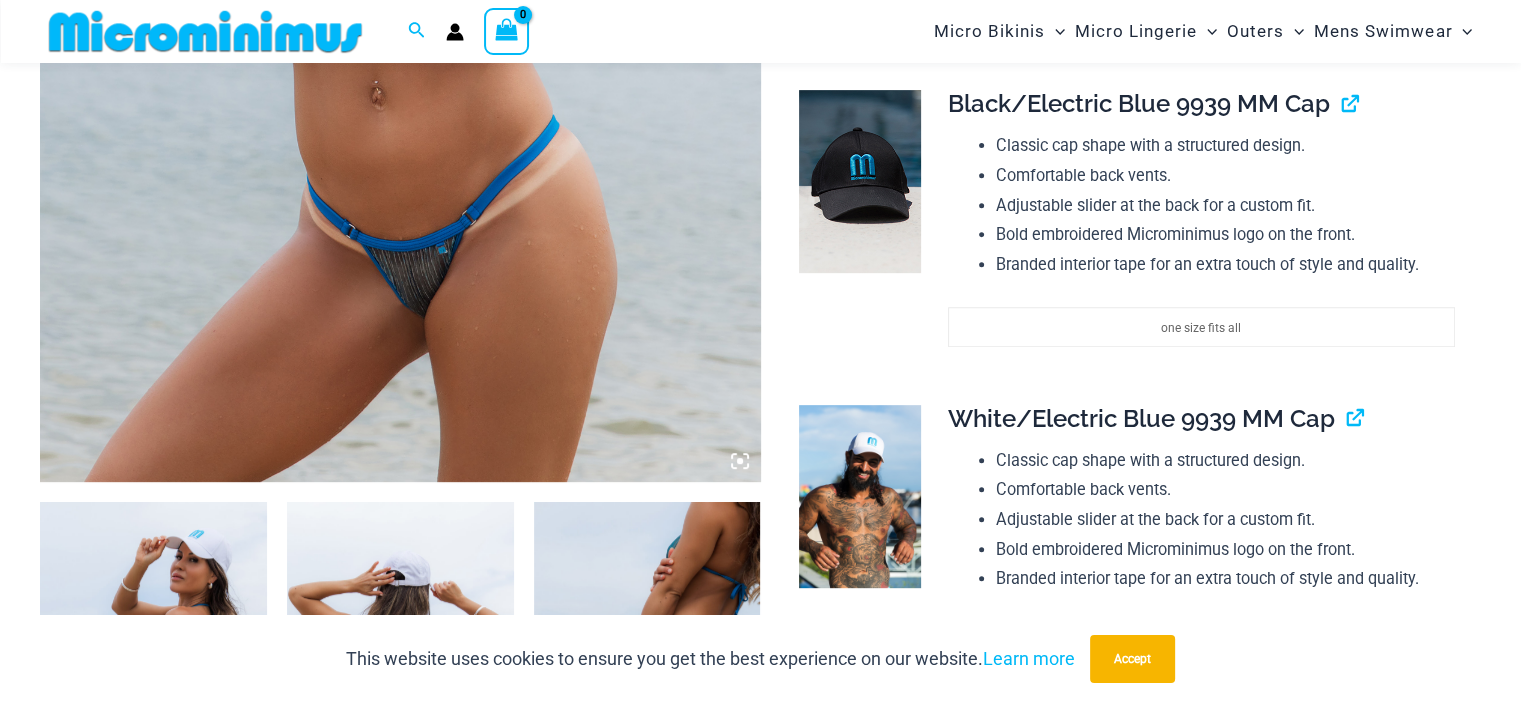 click 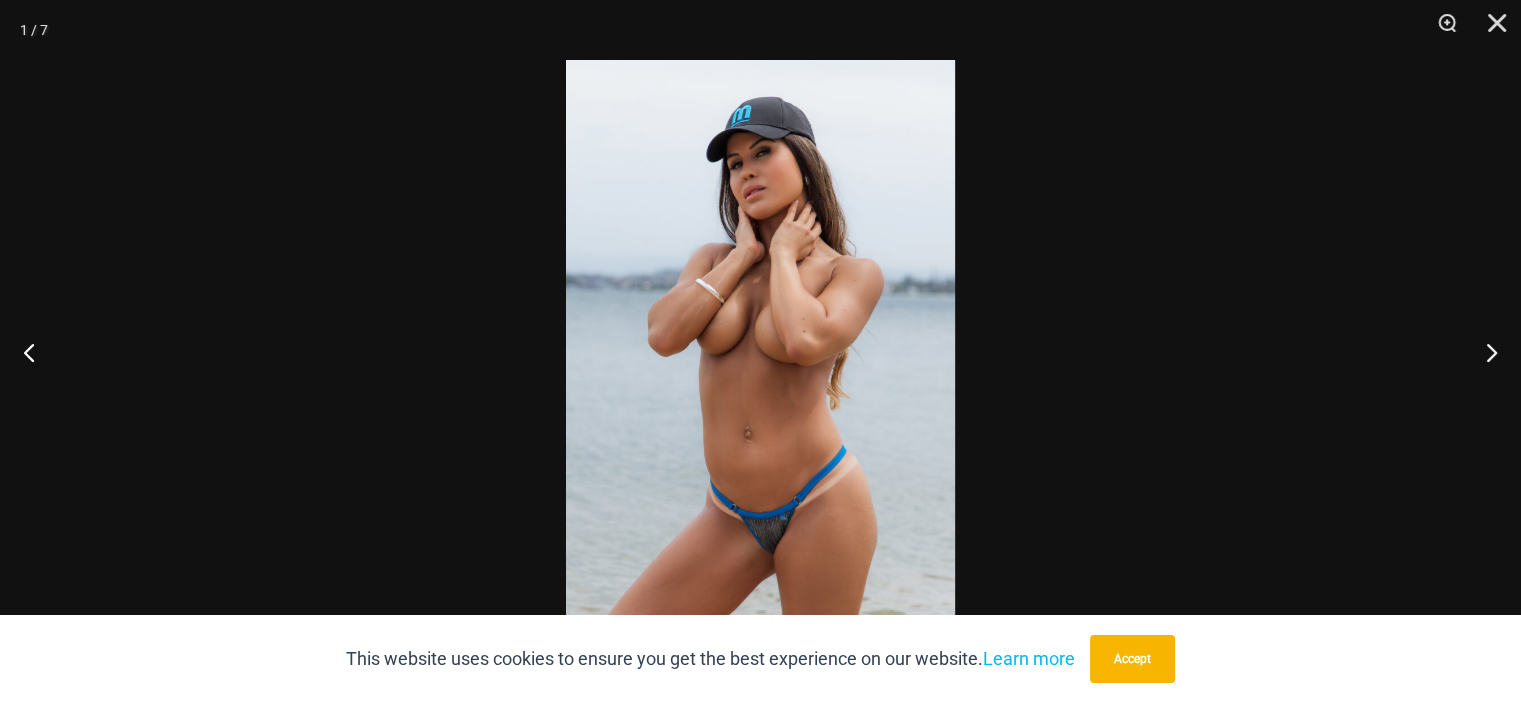 click at bounding box center [760, 351] 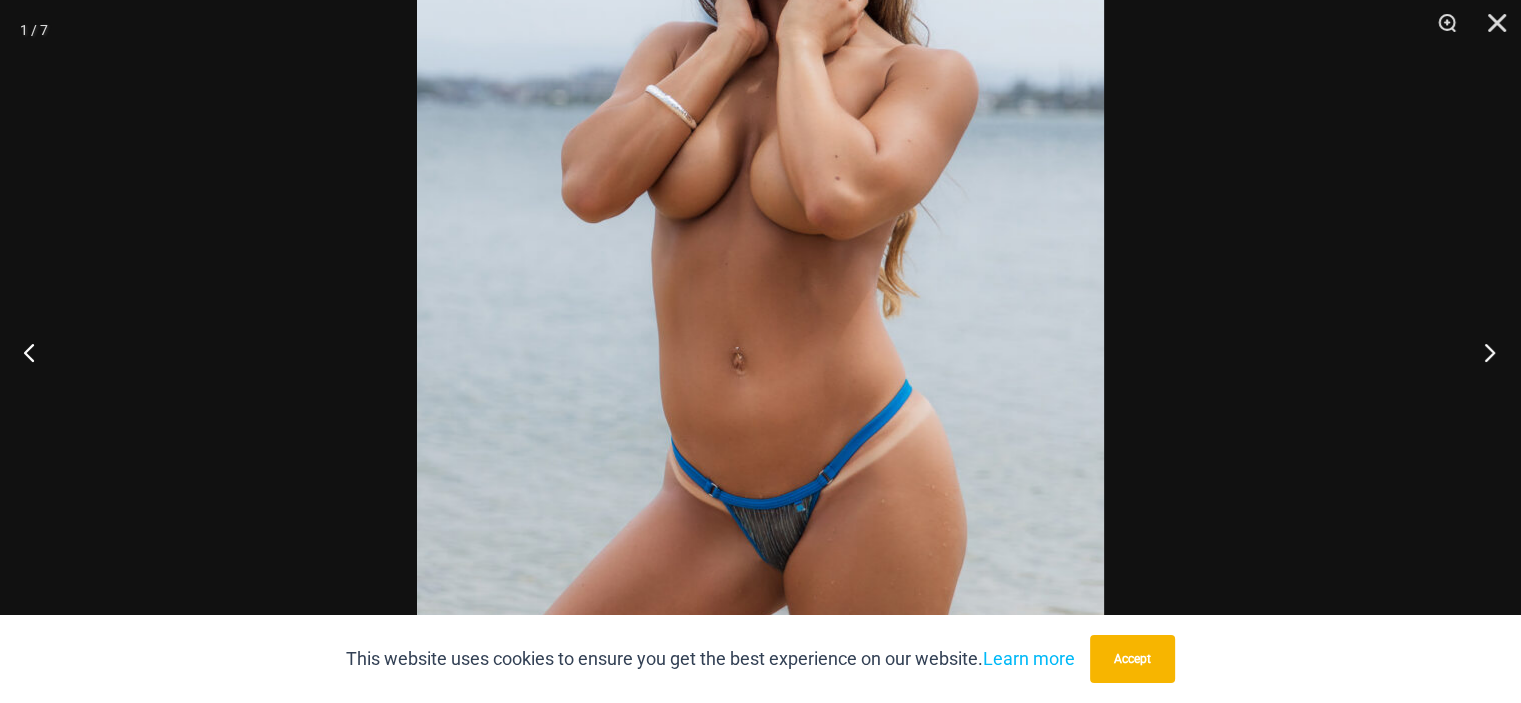 click at bounding box center [1483, 352] 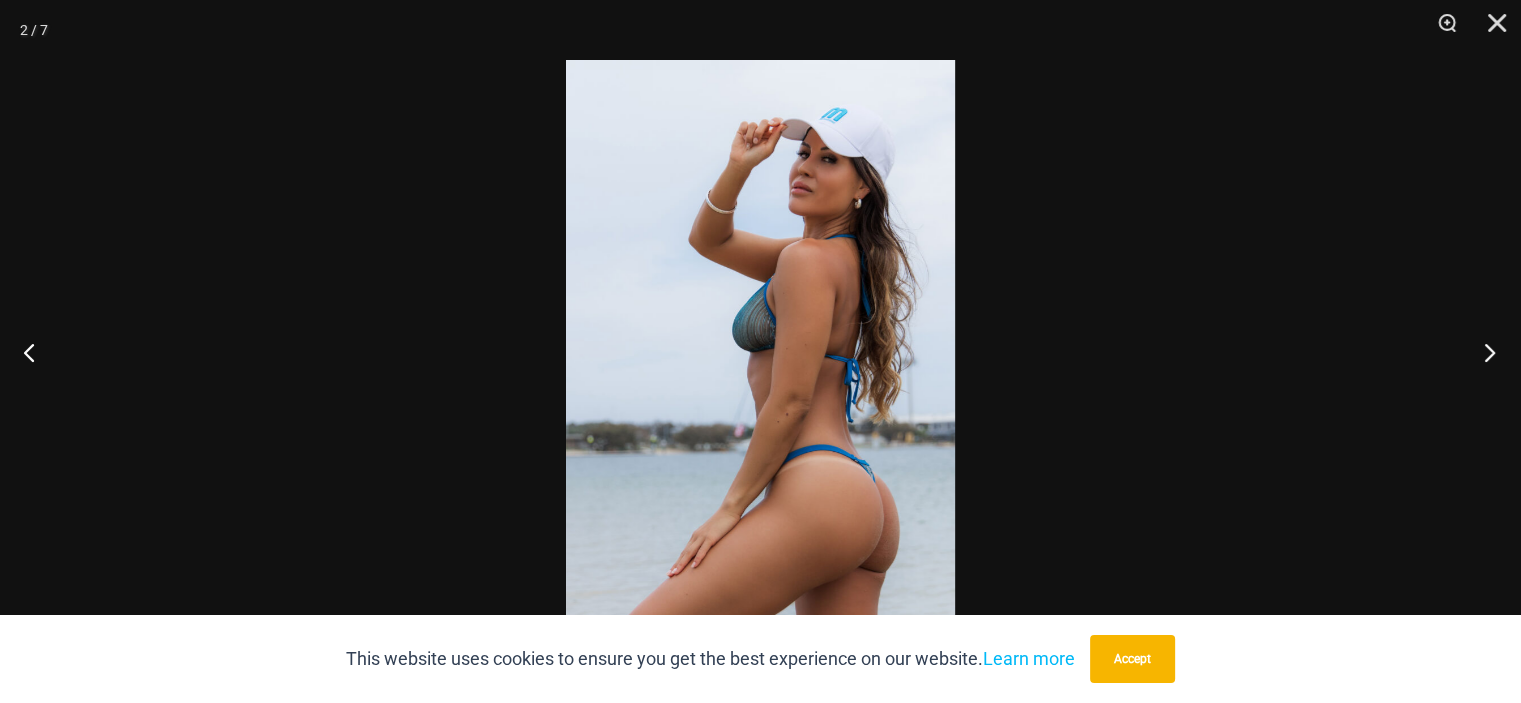 click at bounding box center (1483, 352) 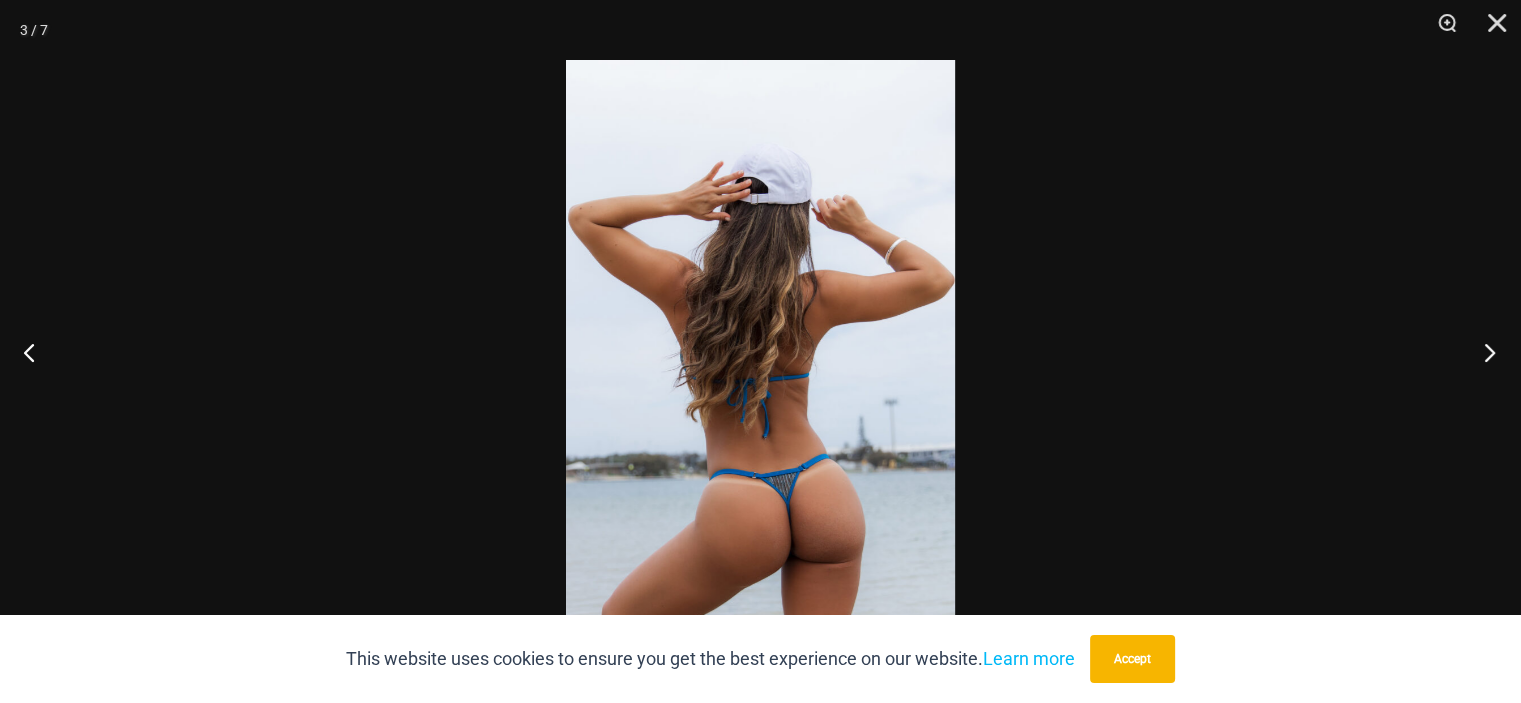click at bounding box center [1483, 352] 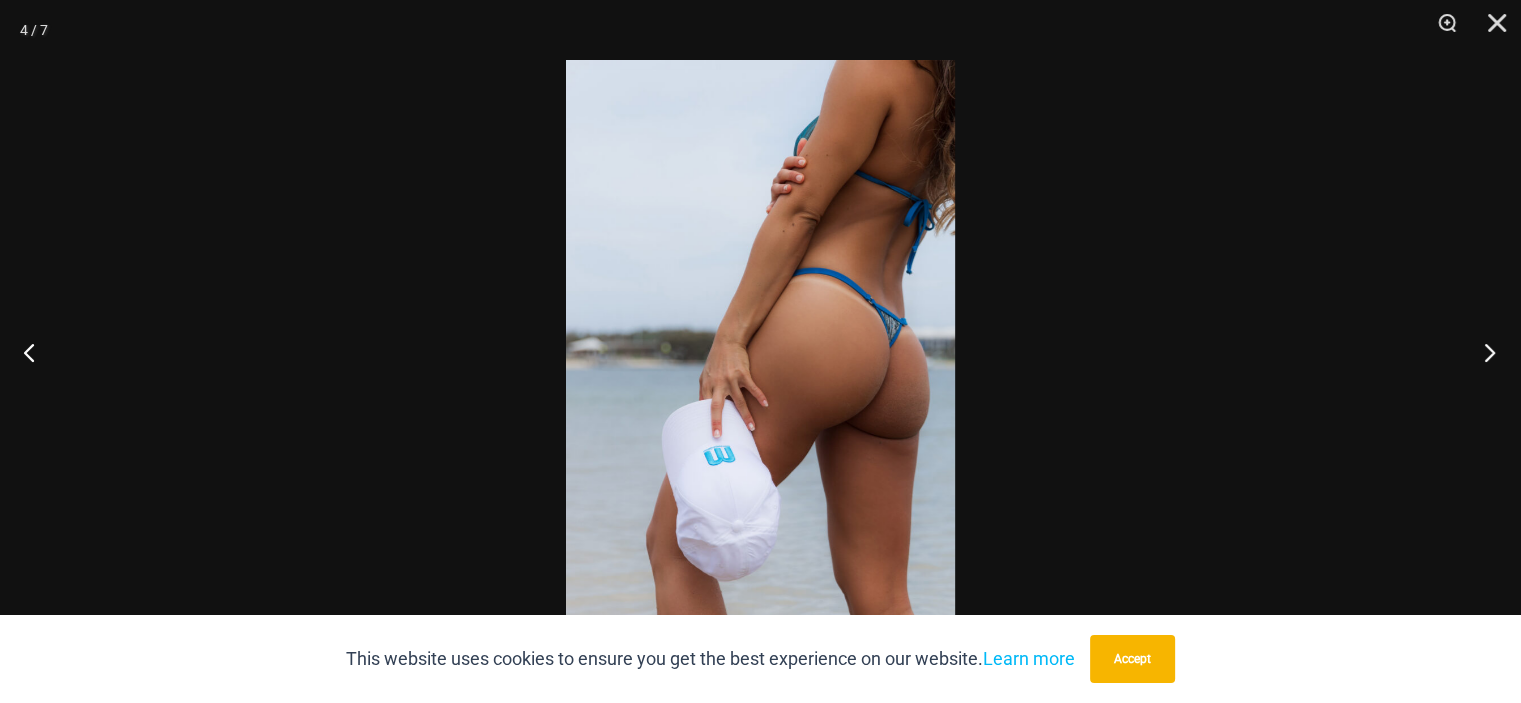 click at bounding box center [1483, 352] 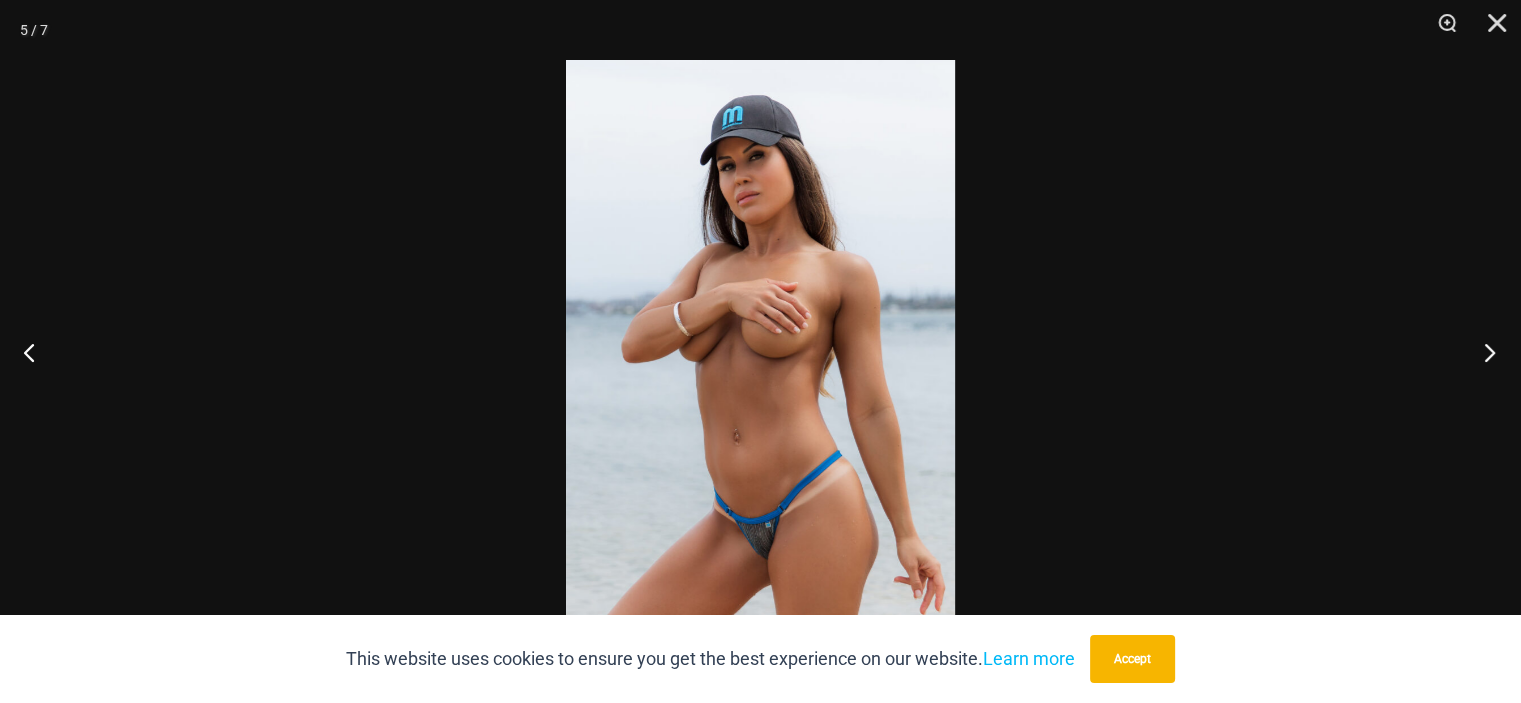 click at bounding box center [1483, 352] 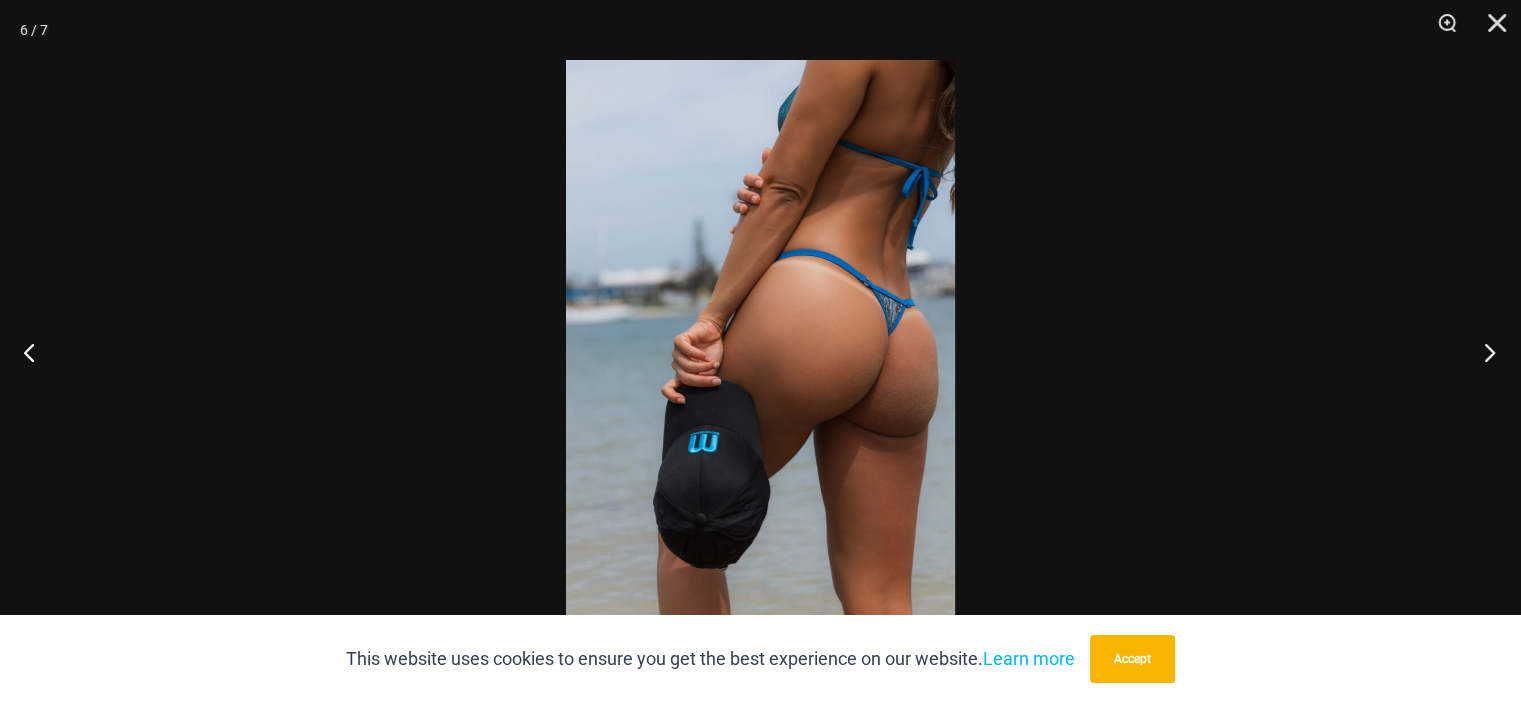 click at bounding box center [1483, 352] 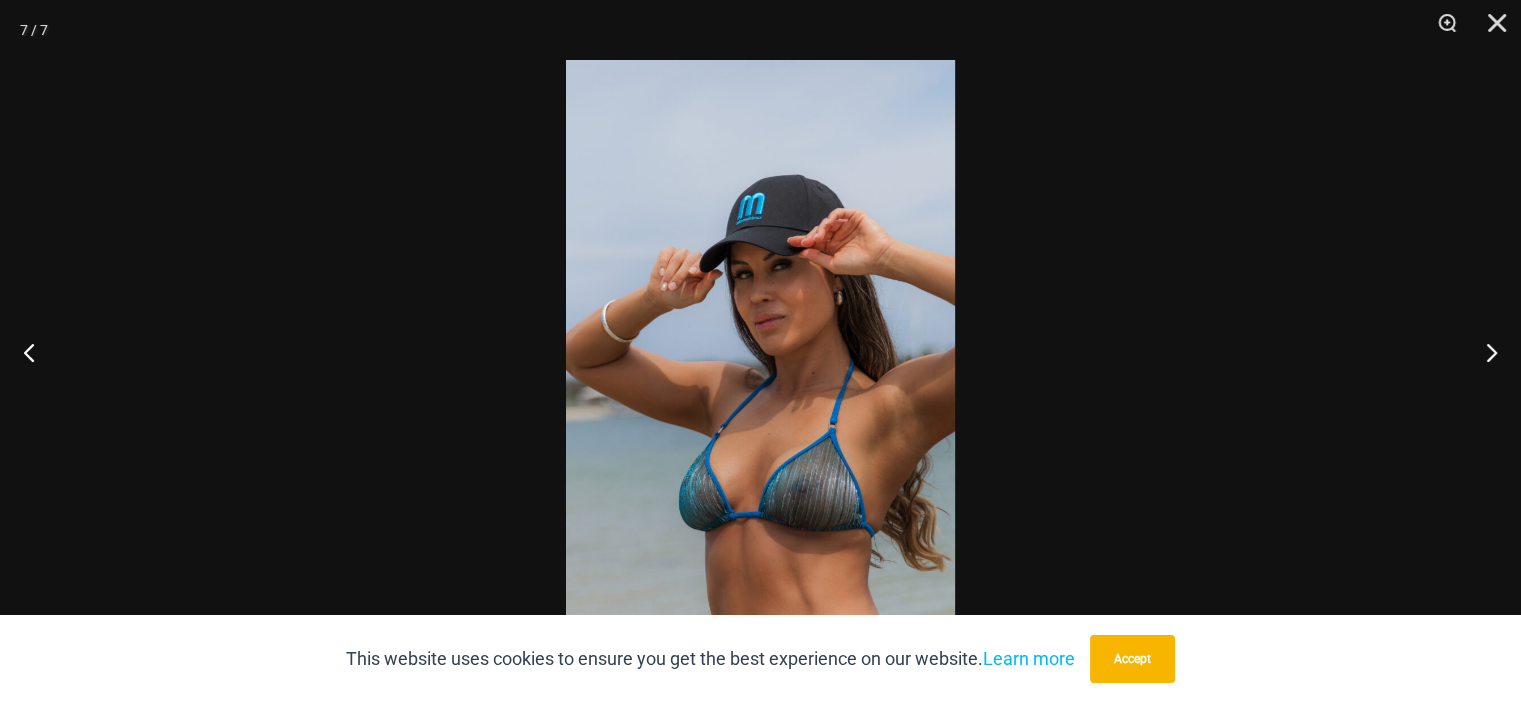 click at bounding box center [760, 351] 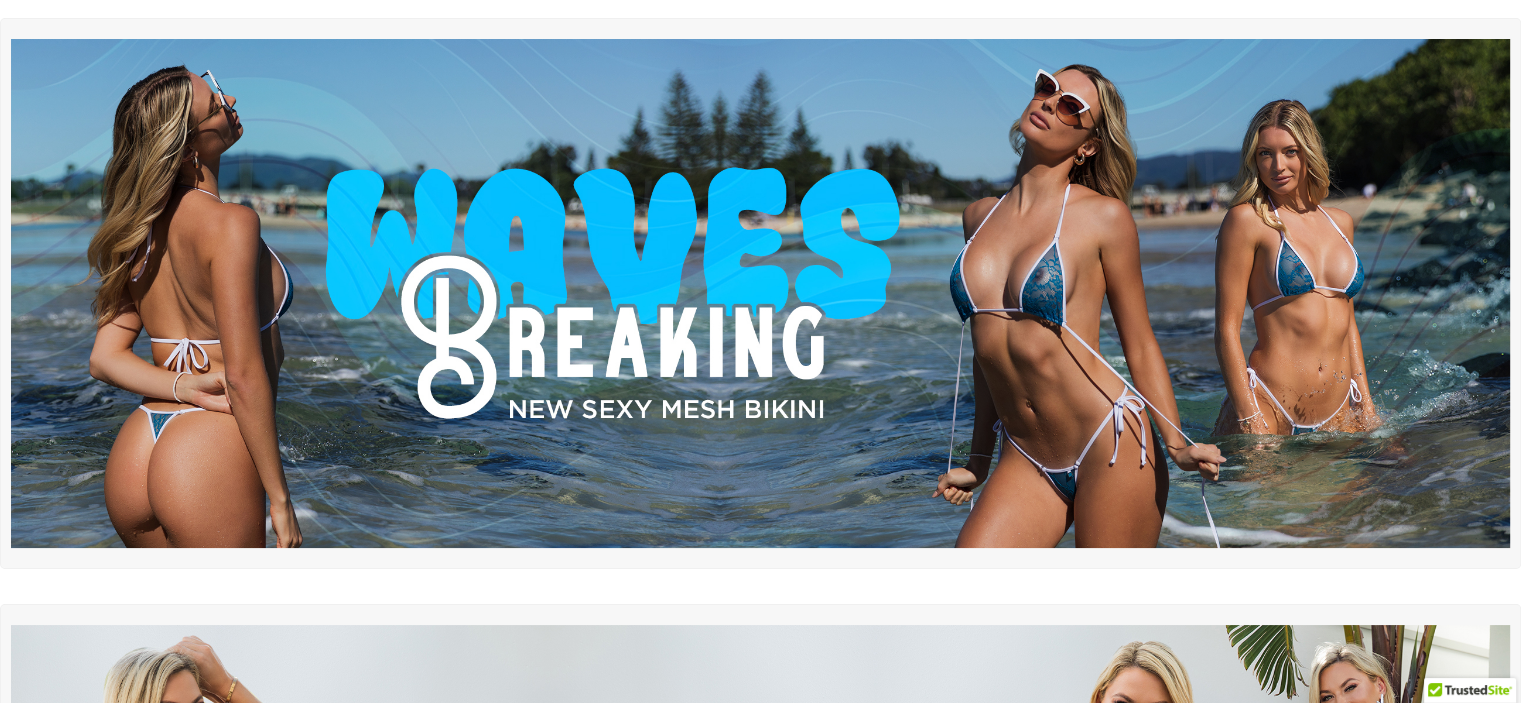 scroll, scrollTop: 0, scrollLeft: 0, axis: both 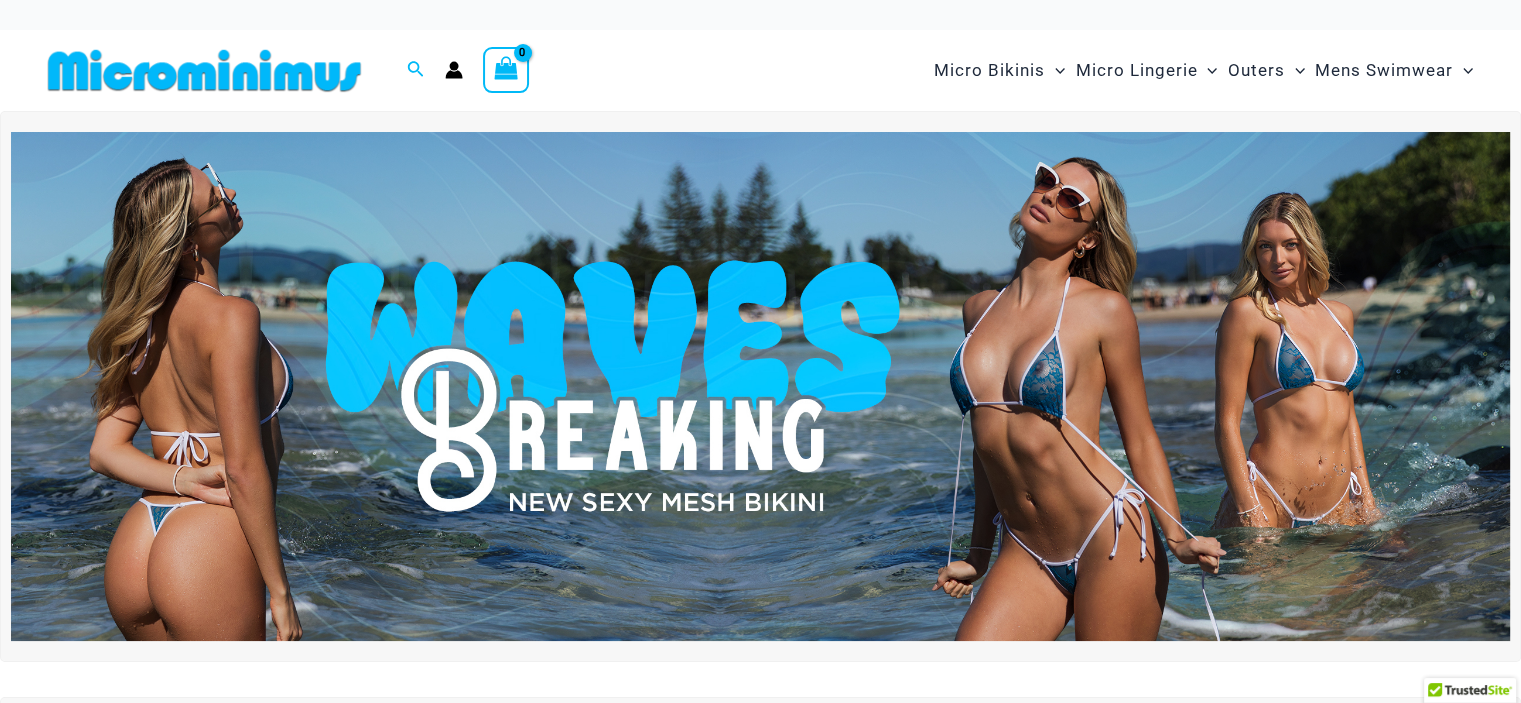 click at bounding box center [760, 386] 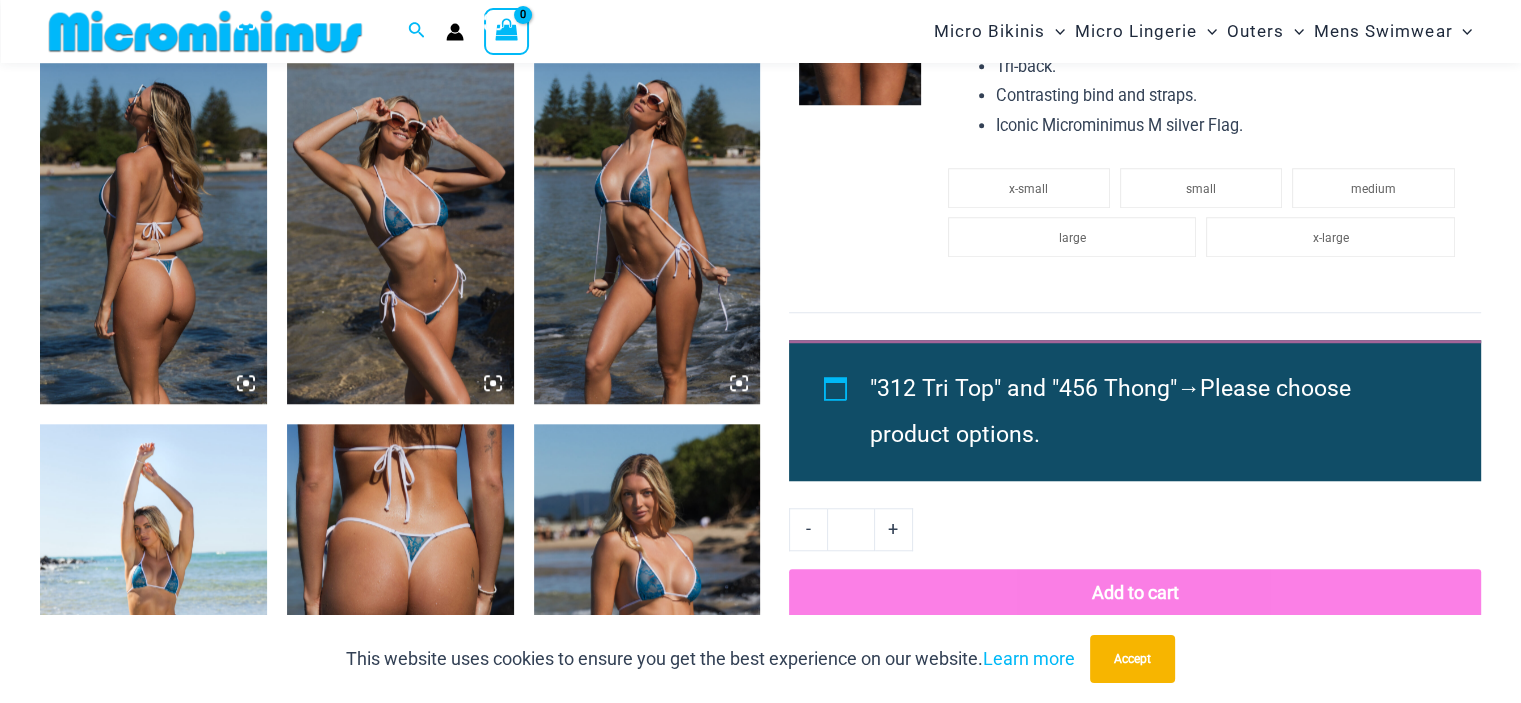 scroll, scrollTop: 1784, scrollLeft: 0, axis: vertical 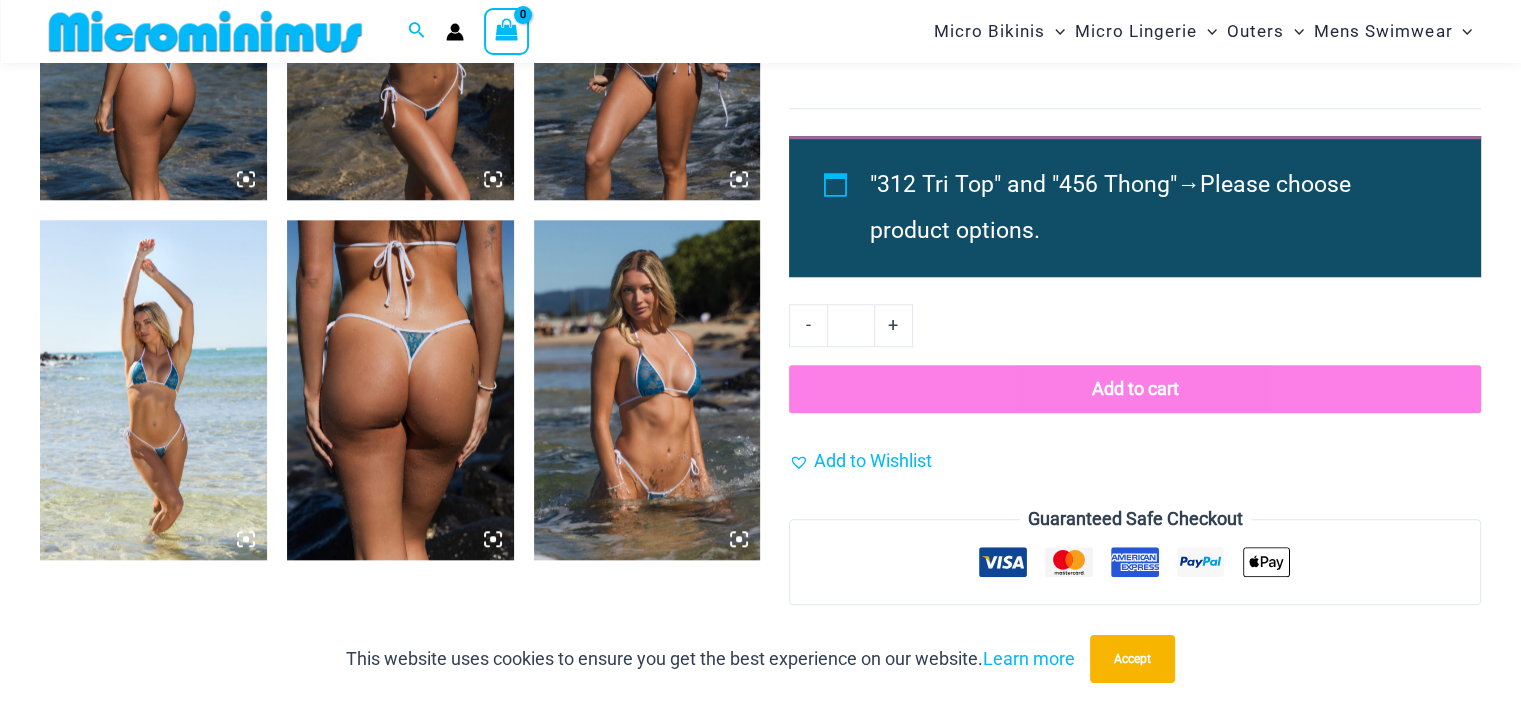click at bounding box center [647, 390] 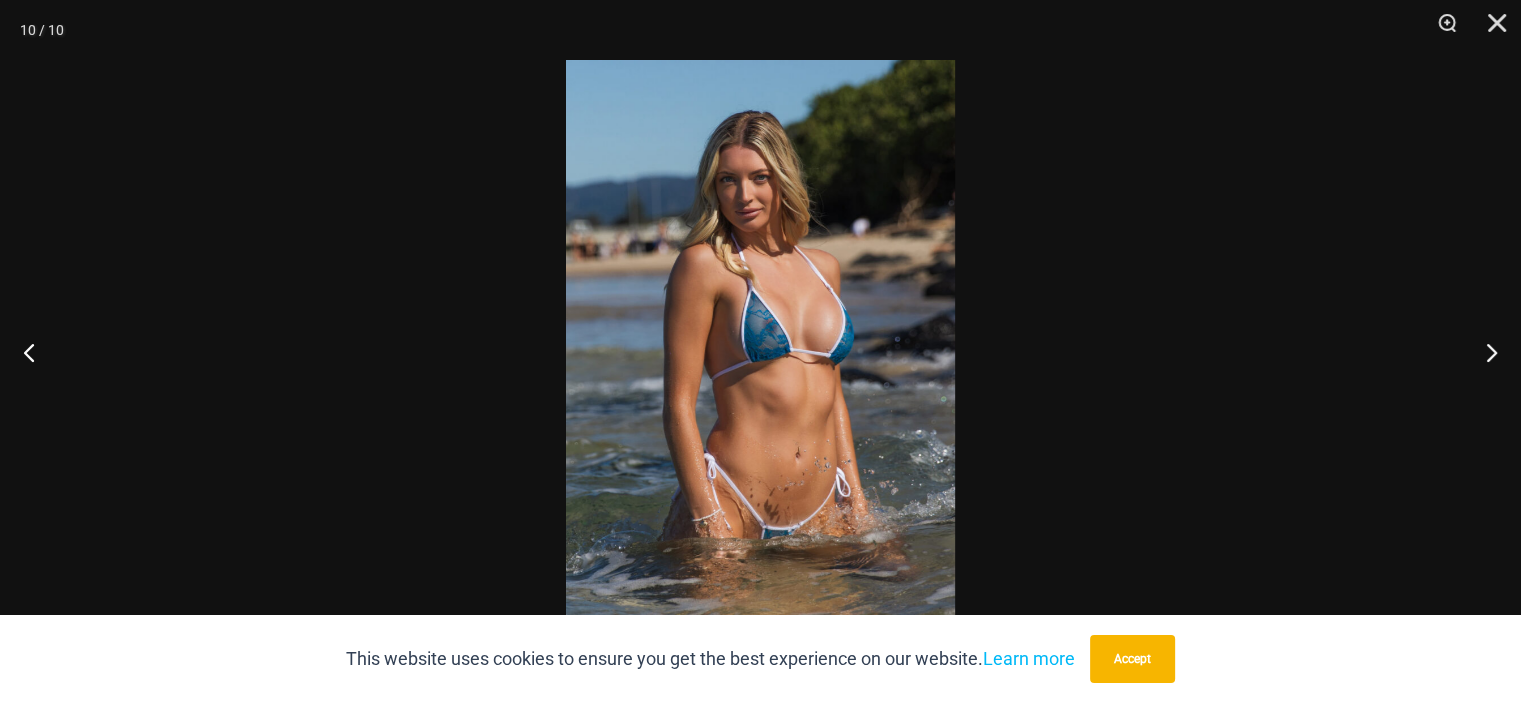 click at bounding box center [760, 351] 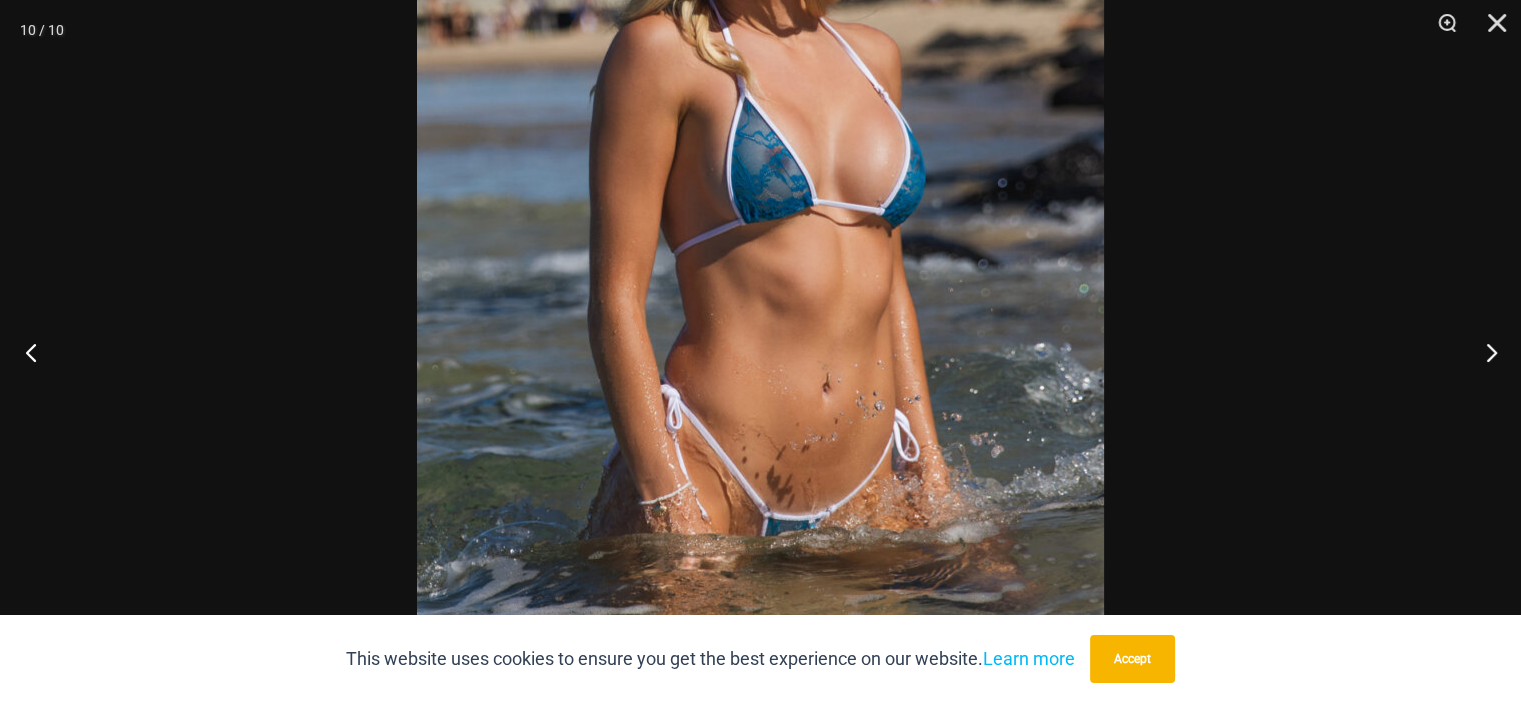 click at bounding box center [37, 352] 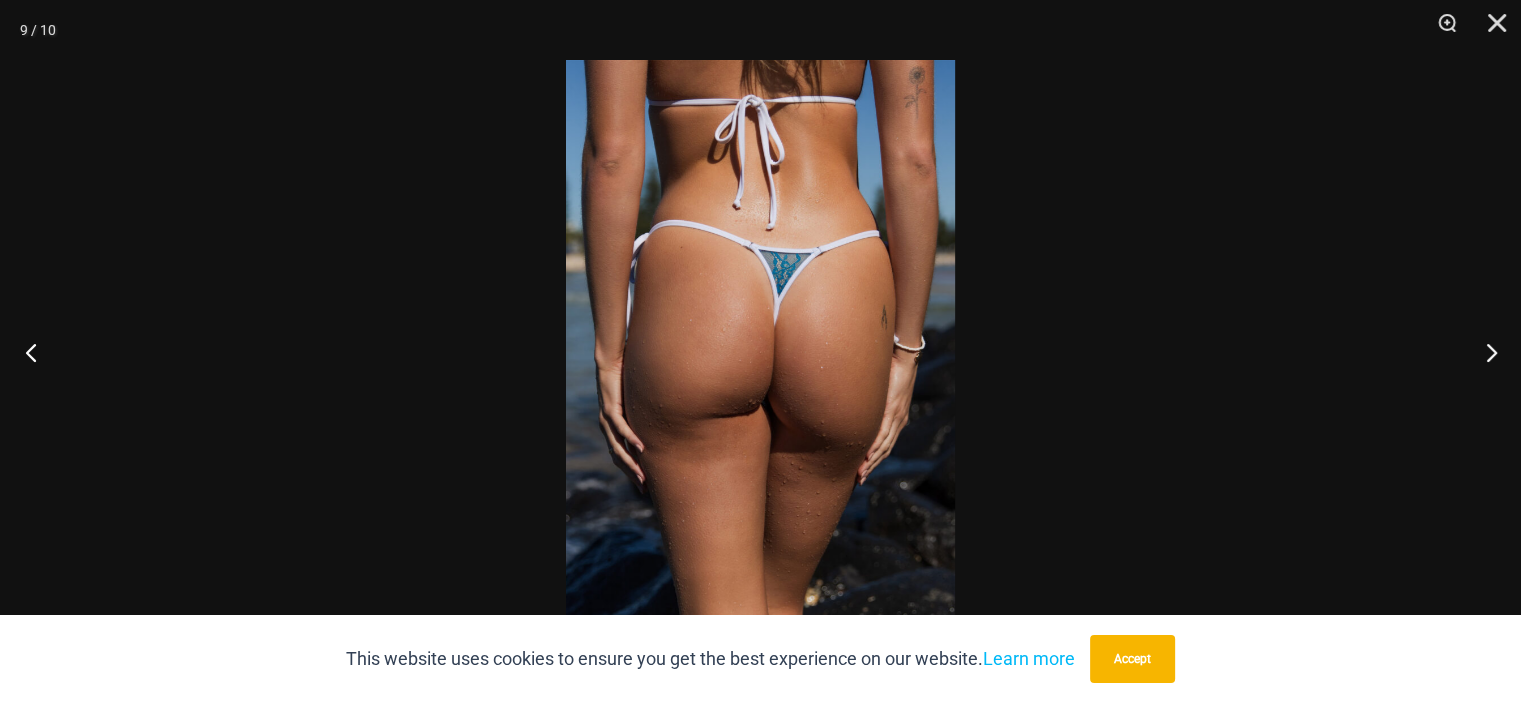 click at bounding box center (37, 352) 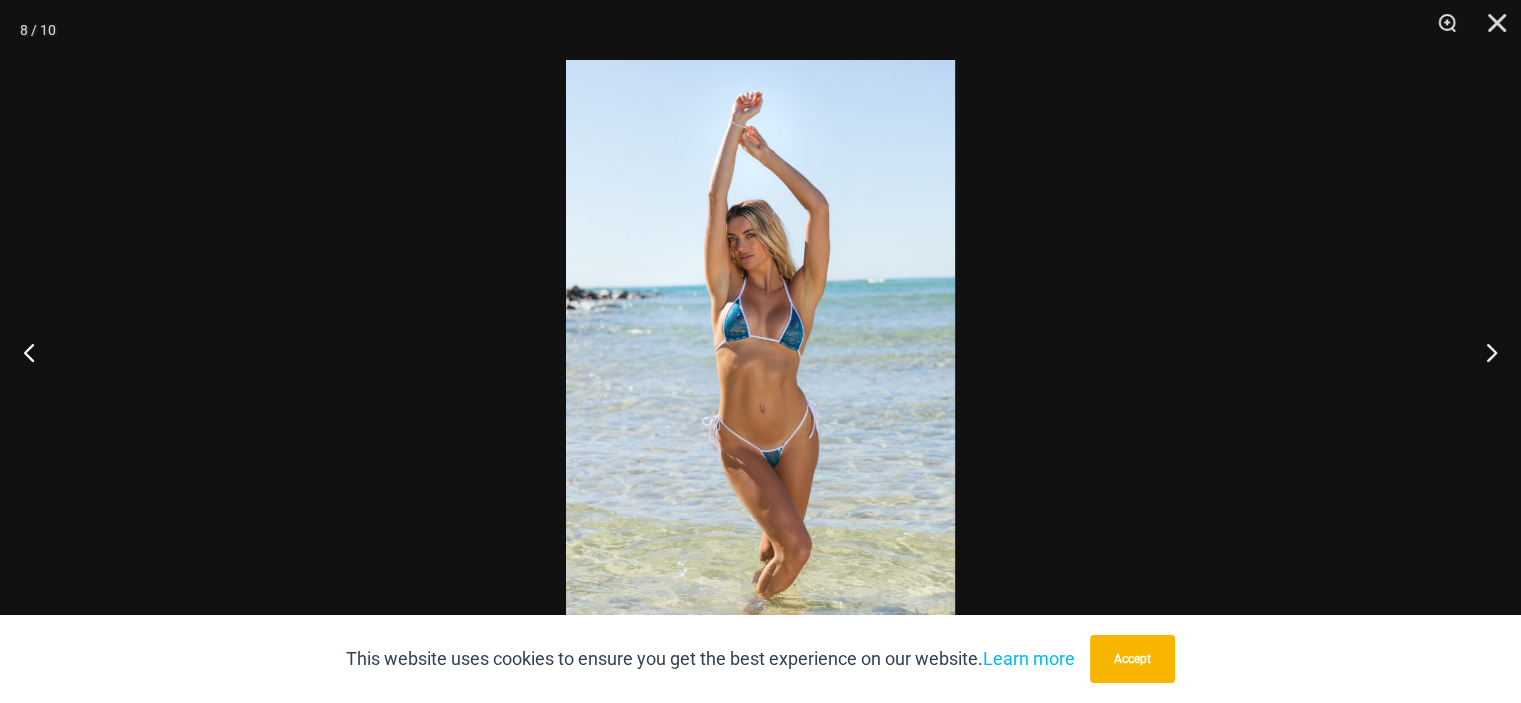 click at bounding box center [760, 351] 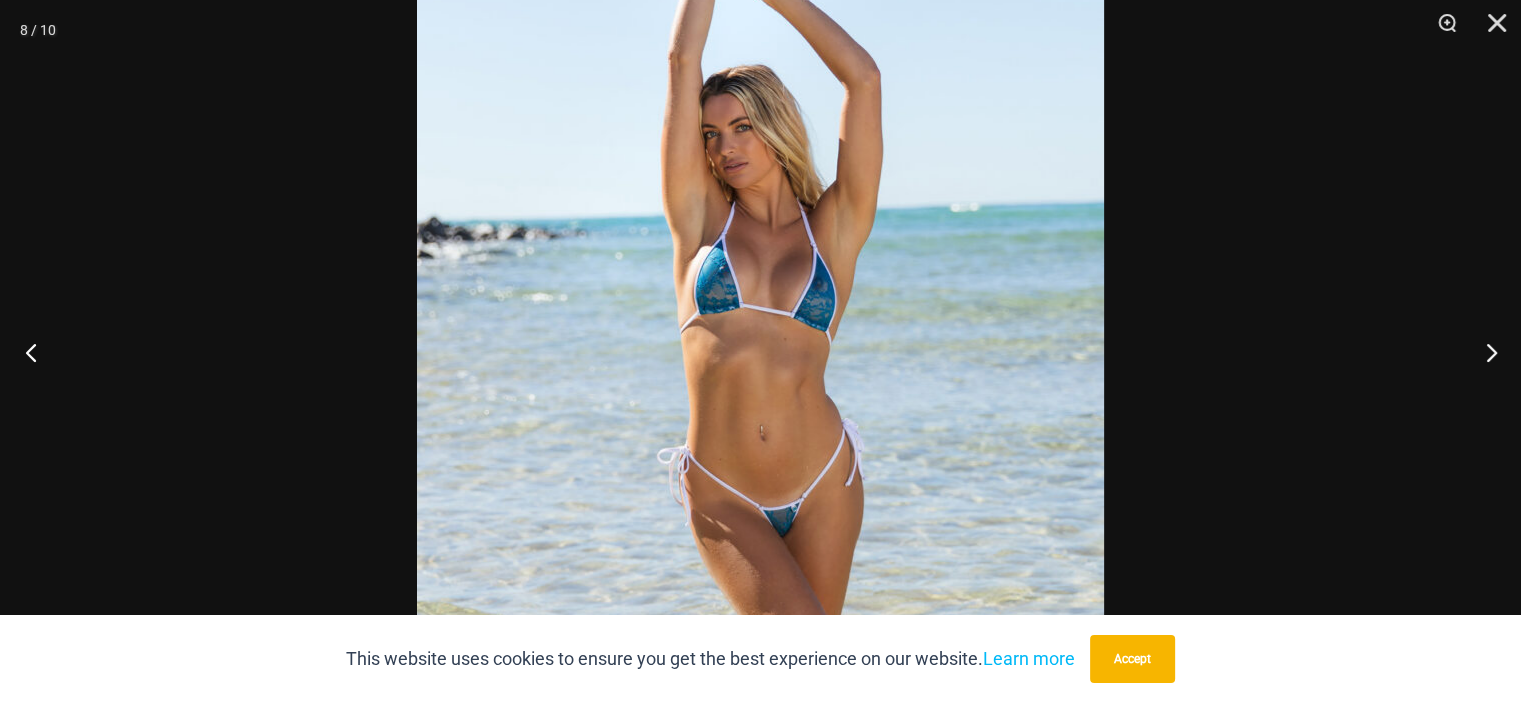 click at bounding box center (37, 352) 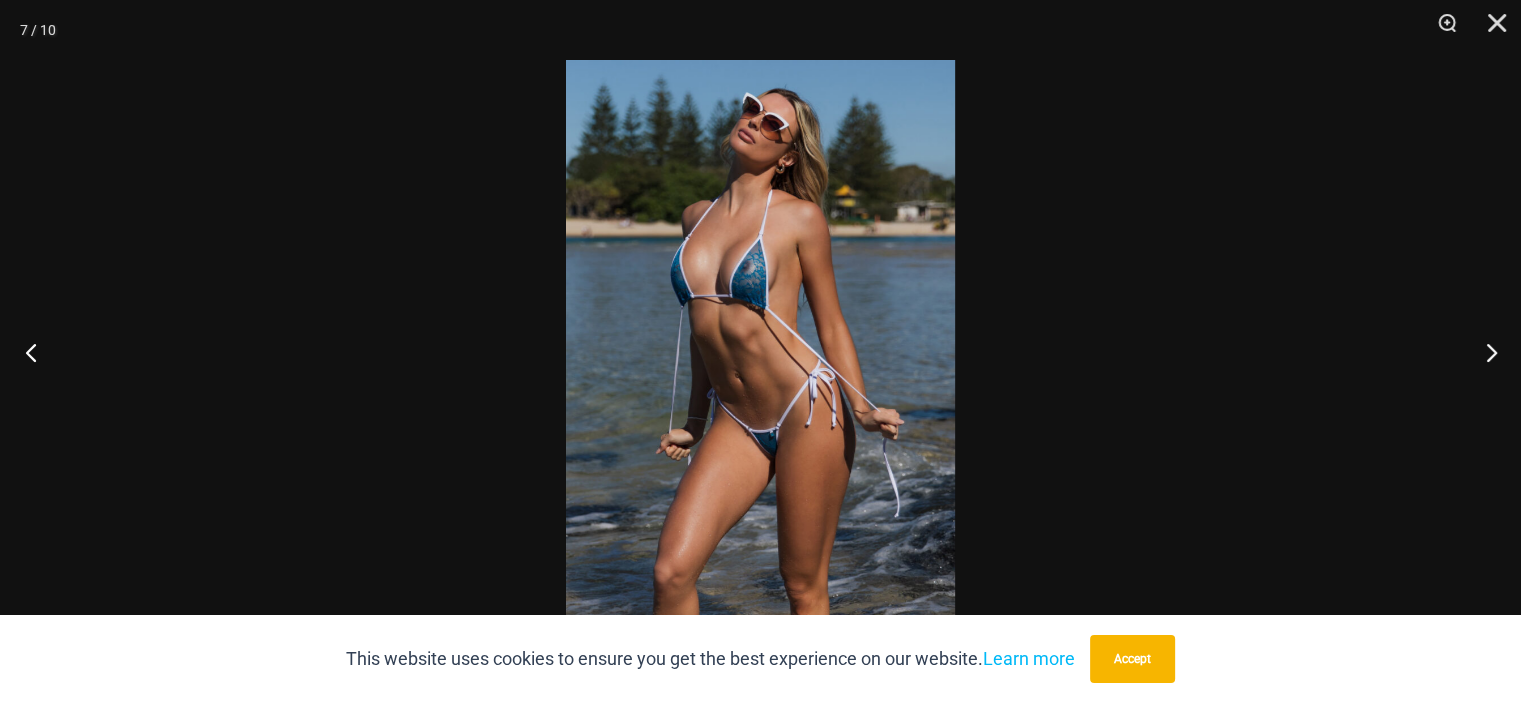 click at bounding box center [37, 352] 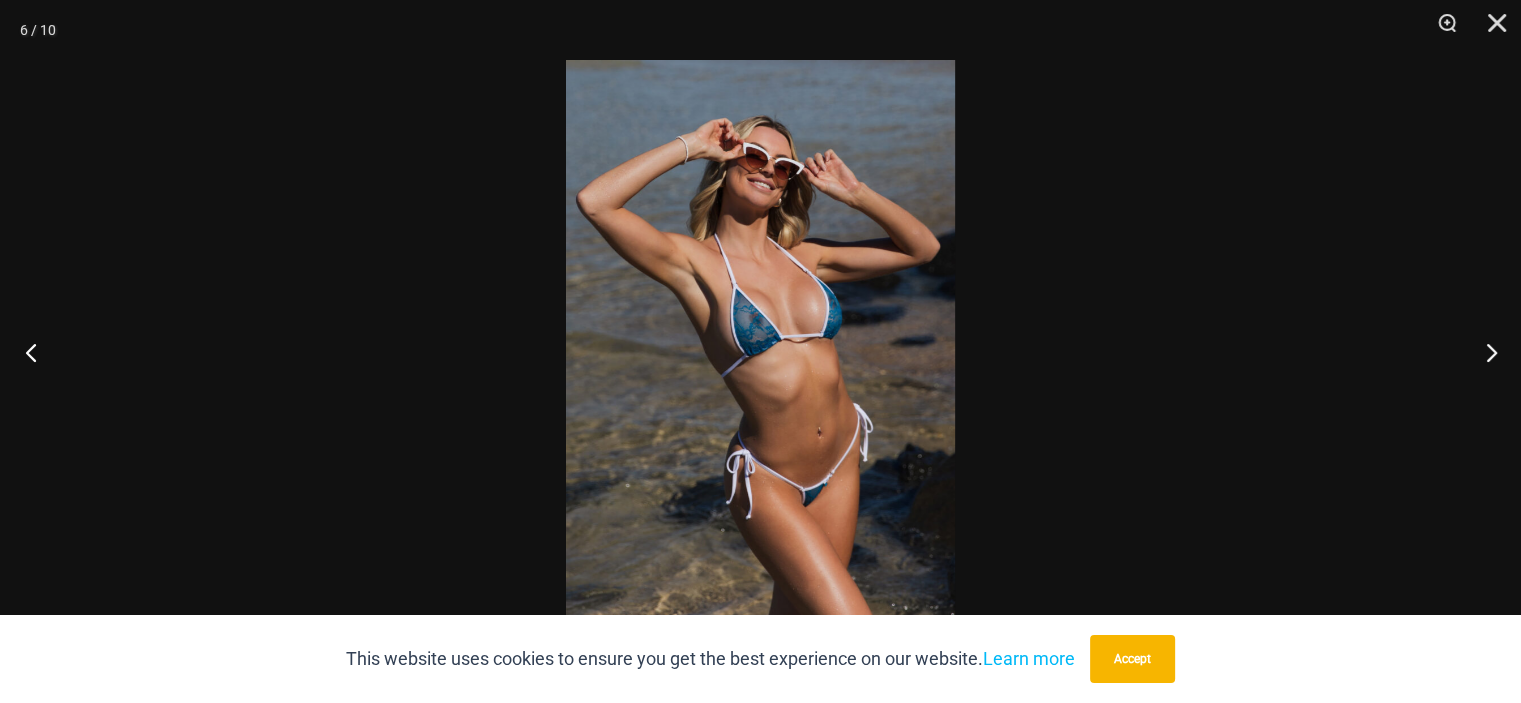 click at bounding box center [37, 352] 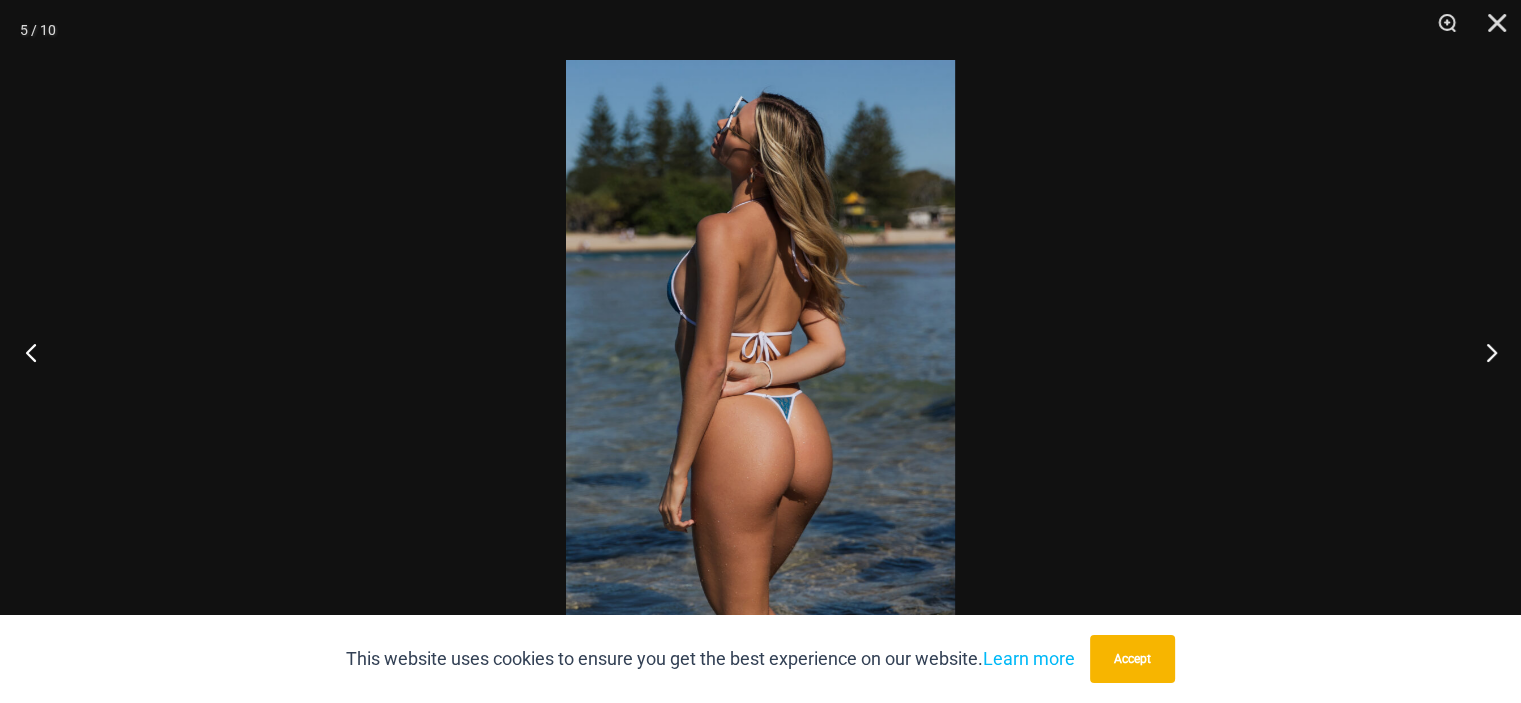 click at bounding box center [37, 352] 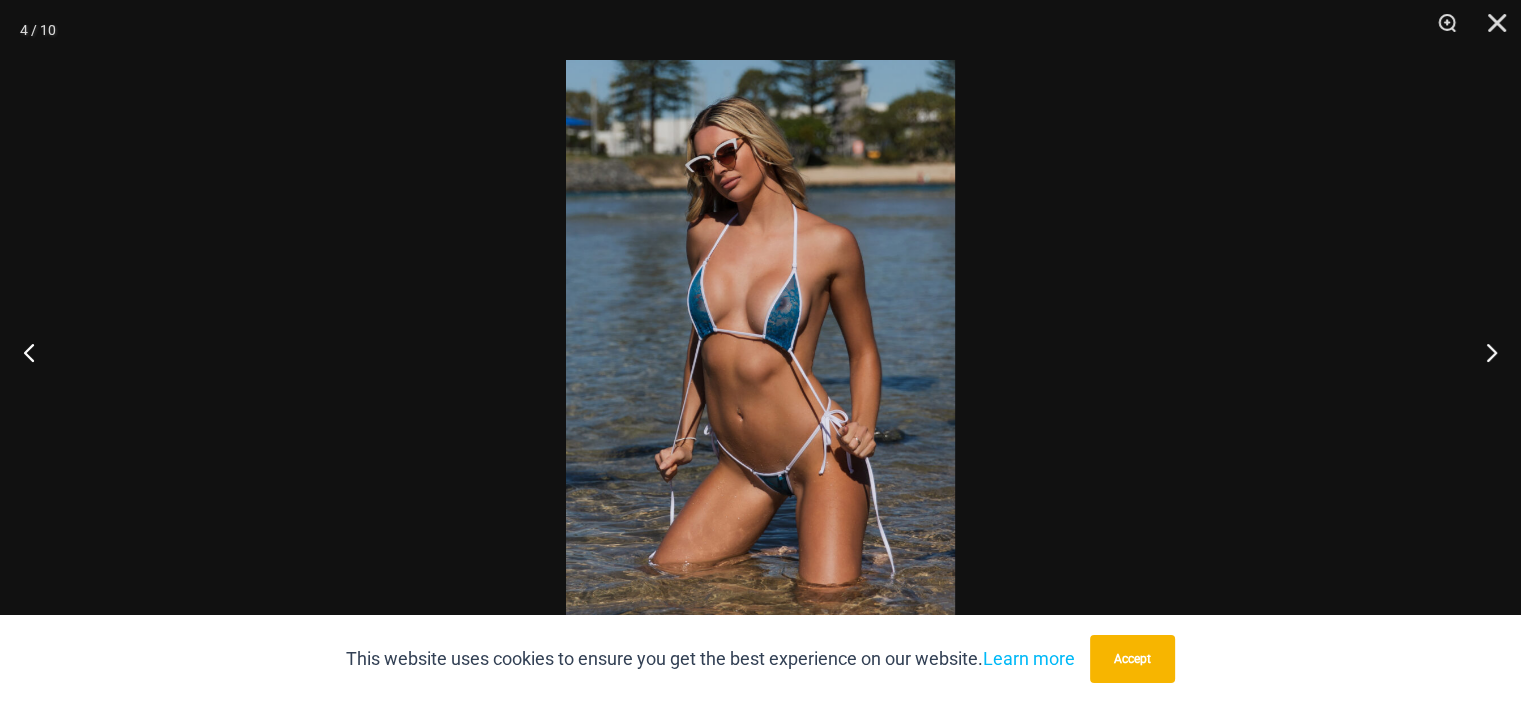 click at bounding box center (760, 351) 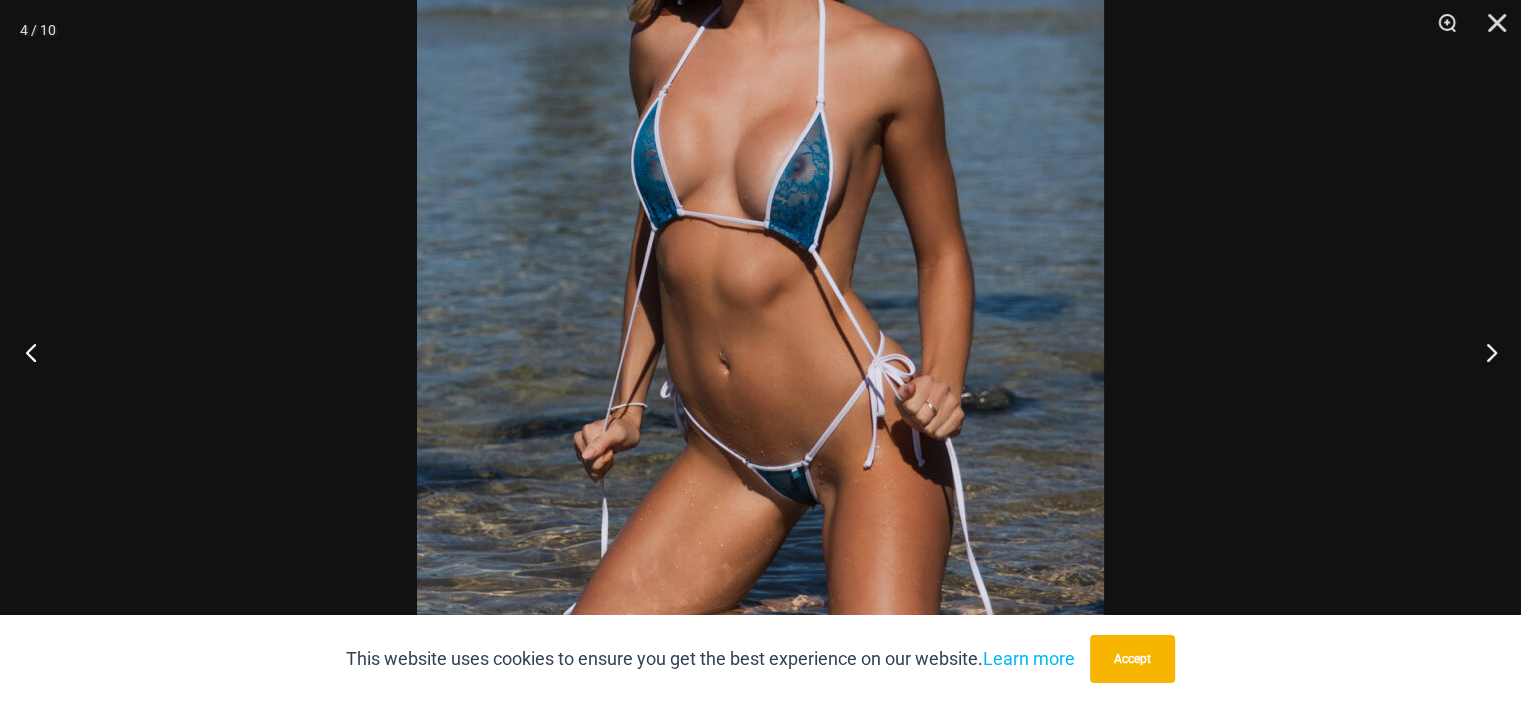 click at bounding box center (37, 352) 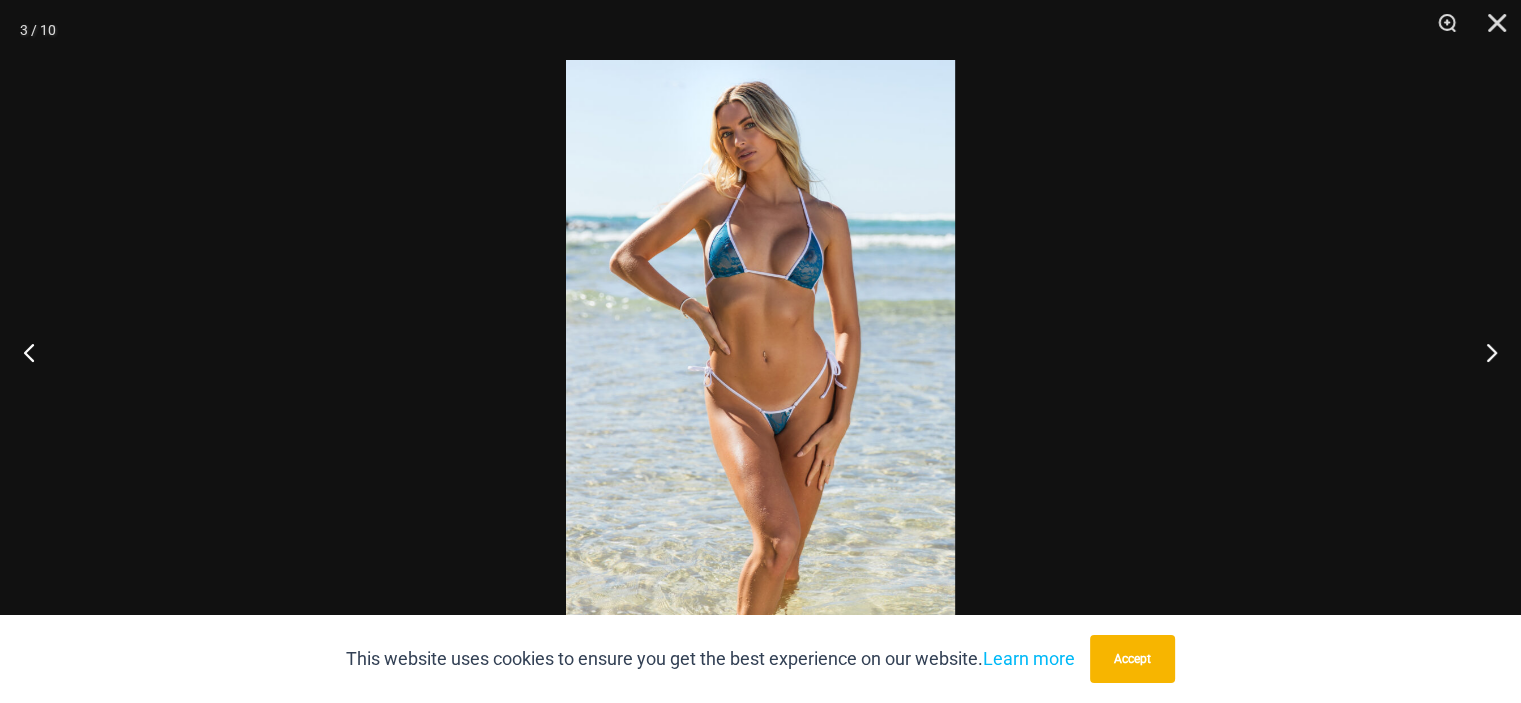 click at bounding box center (760, 351) 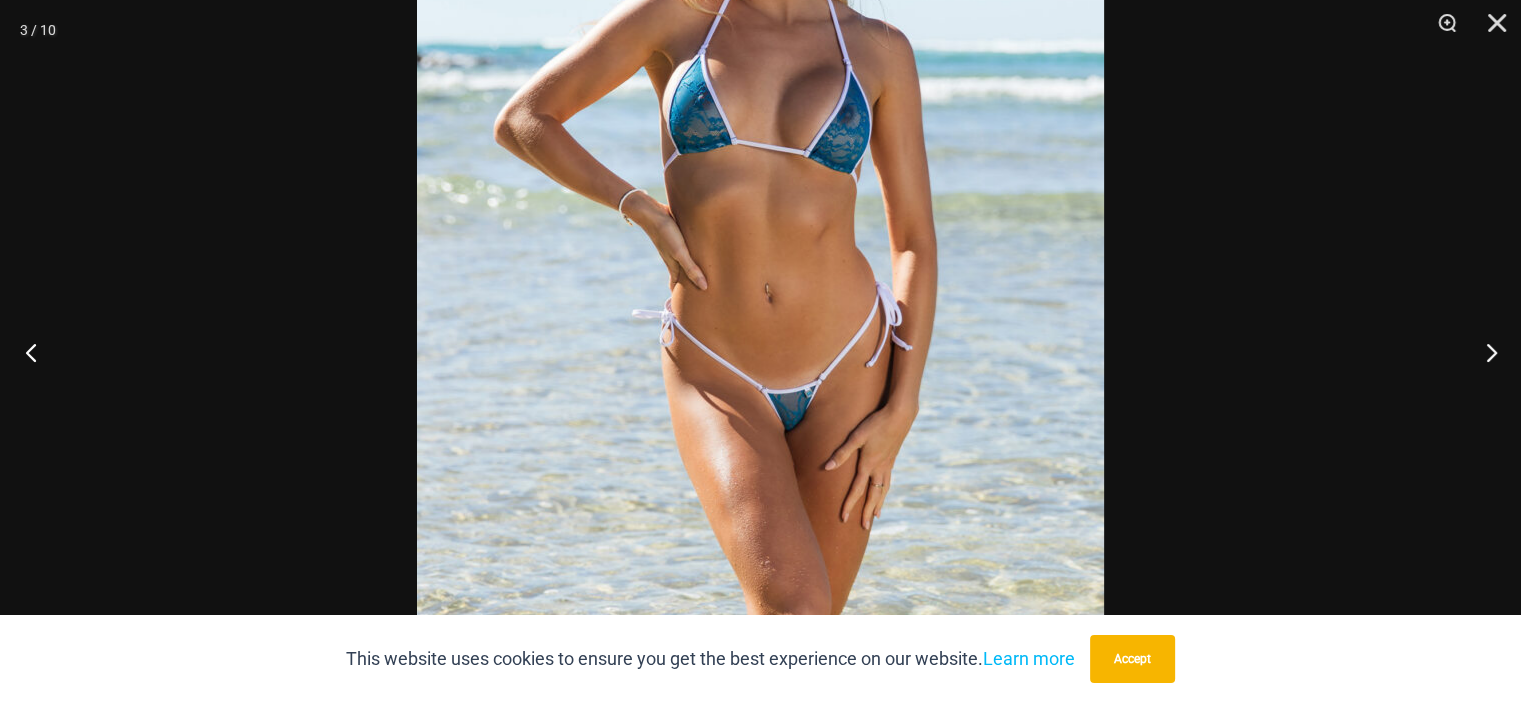 click at bounding box center (37, 352) 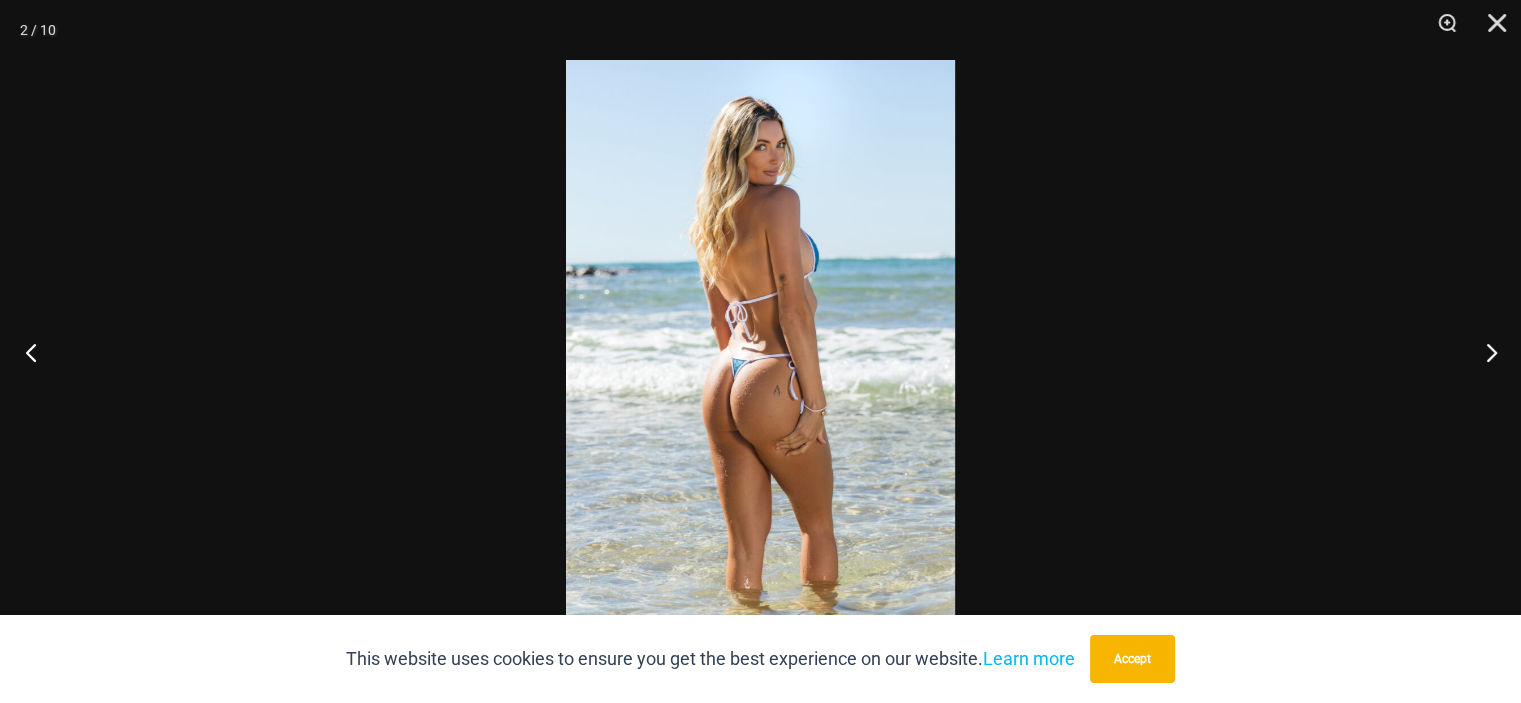click at bounding box center [37, 352] 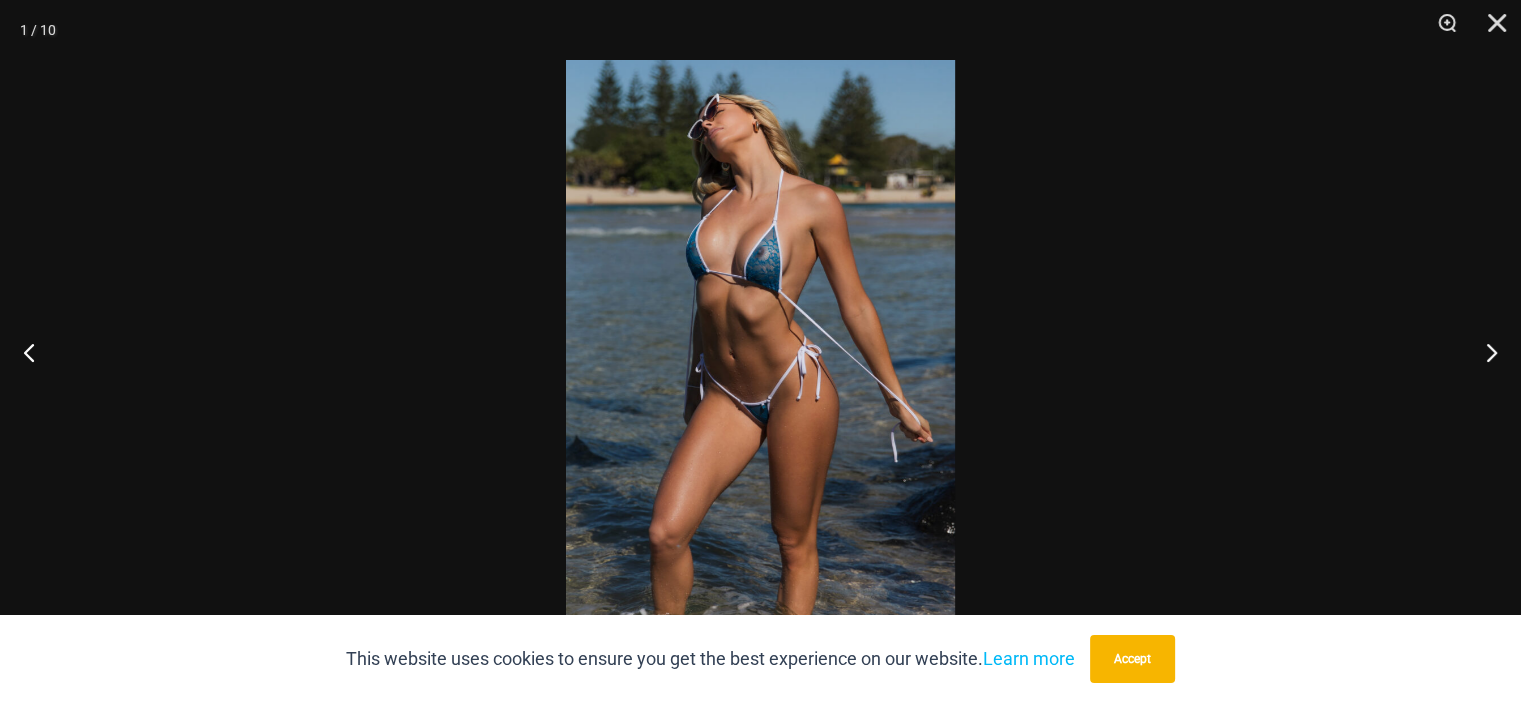 click at bounding box center [760, 351] 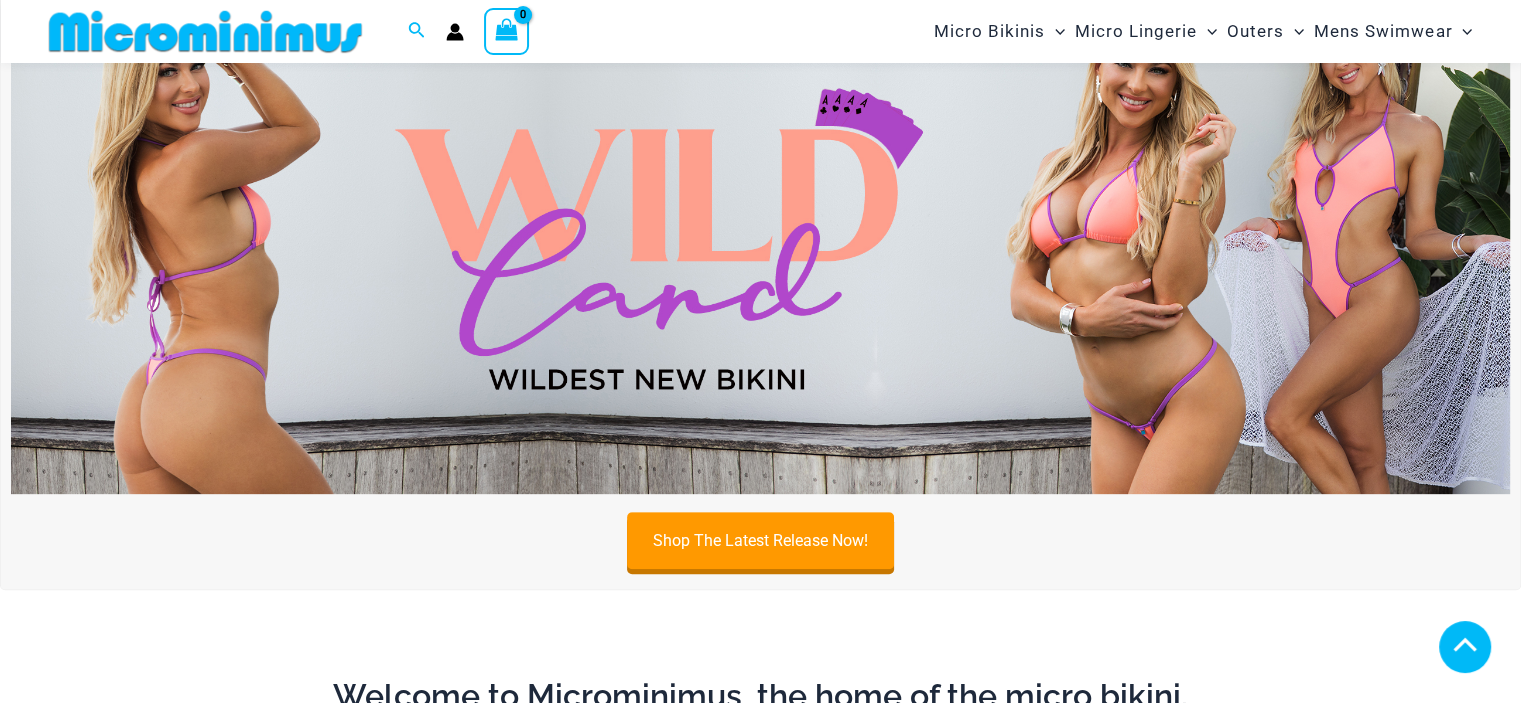 scroll, scrollTop: 733, scrollLeft: 0, axis: vertical 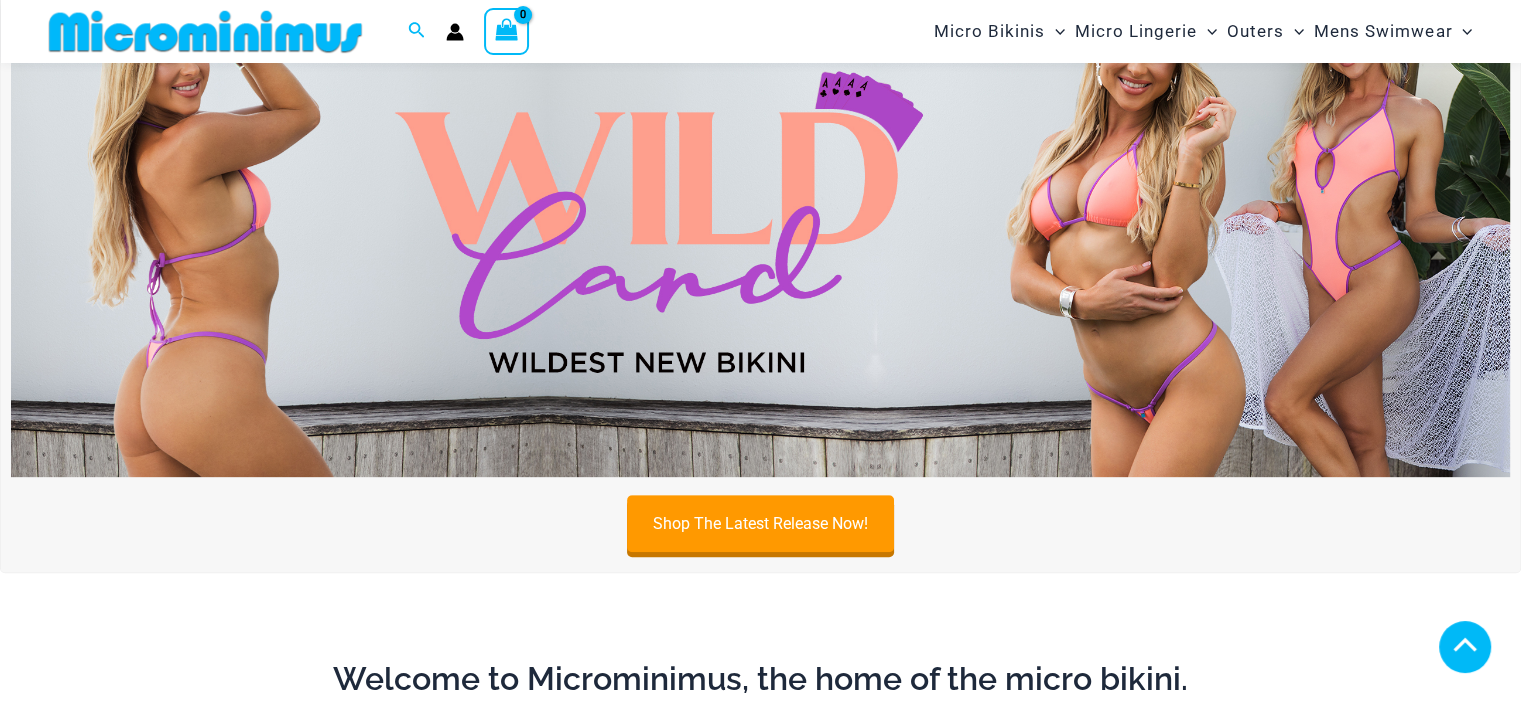 click at bounding box center [760, 221] 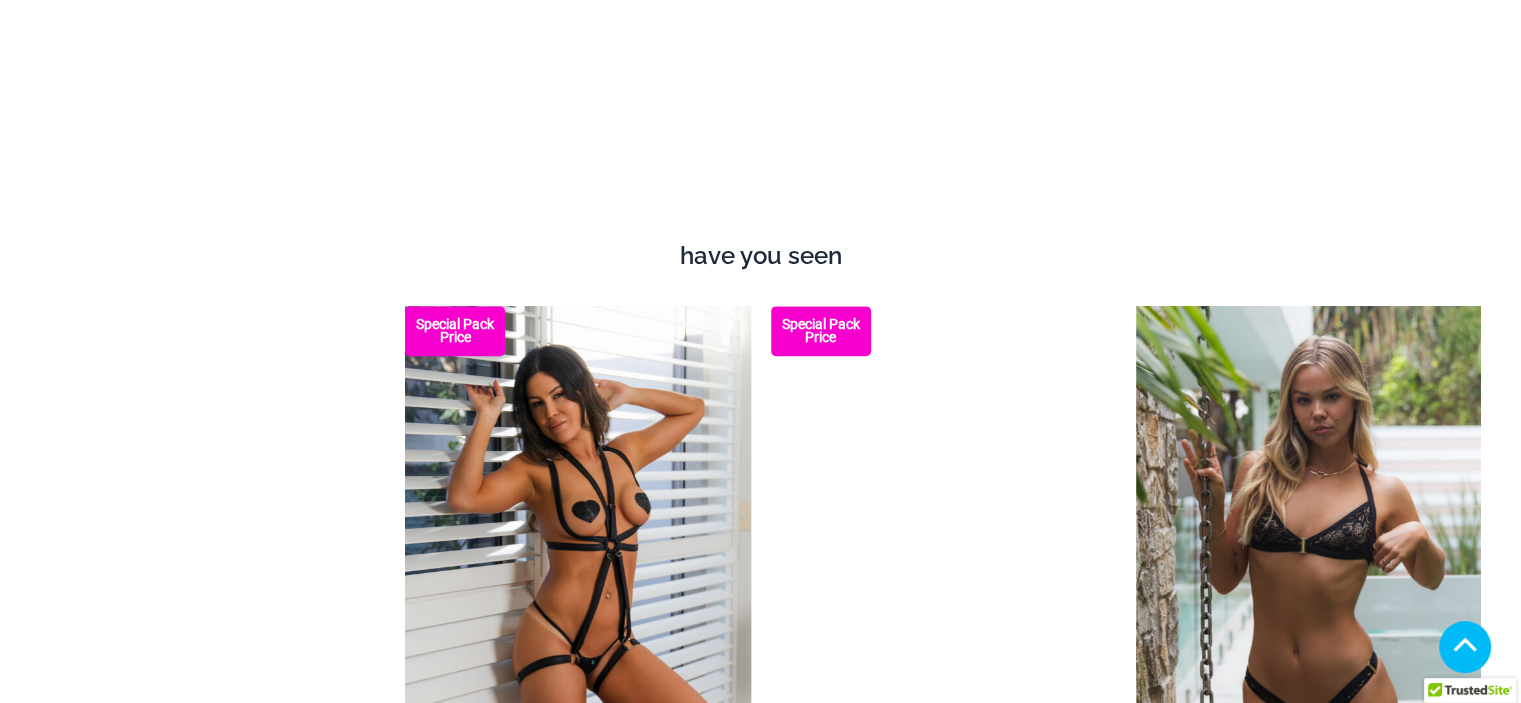 scroll, scrollTop: 1817, scrollLeft: 0, axis: vertical 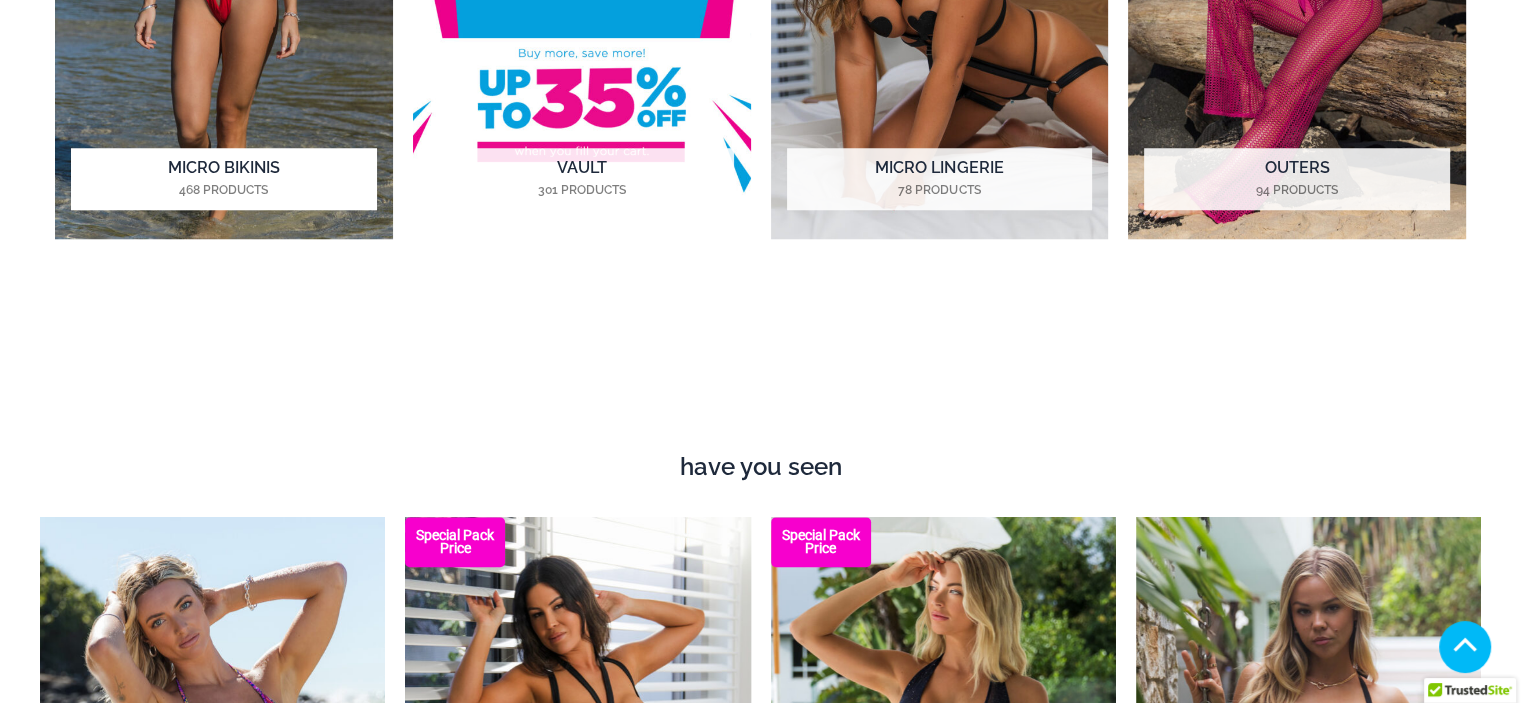 click on "Micro Bikinis 468 Products" at bounding box center (223, 179) 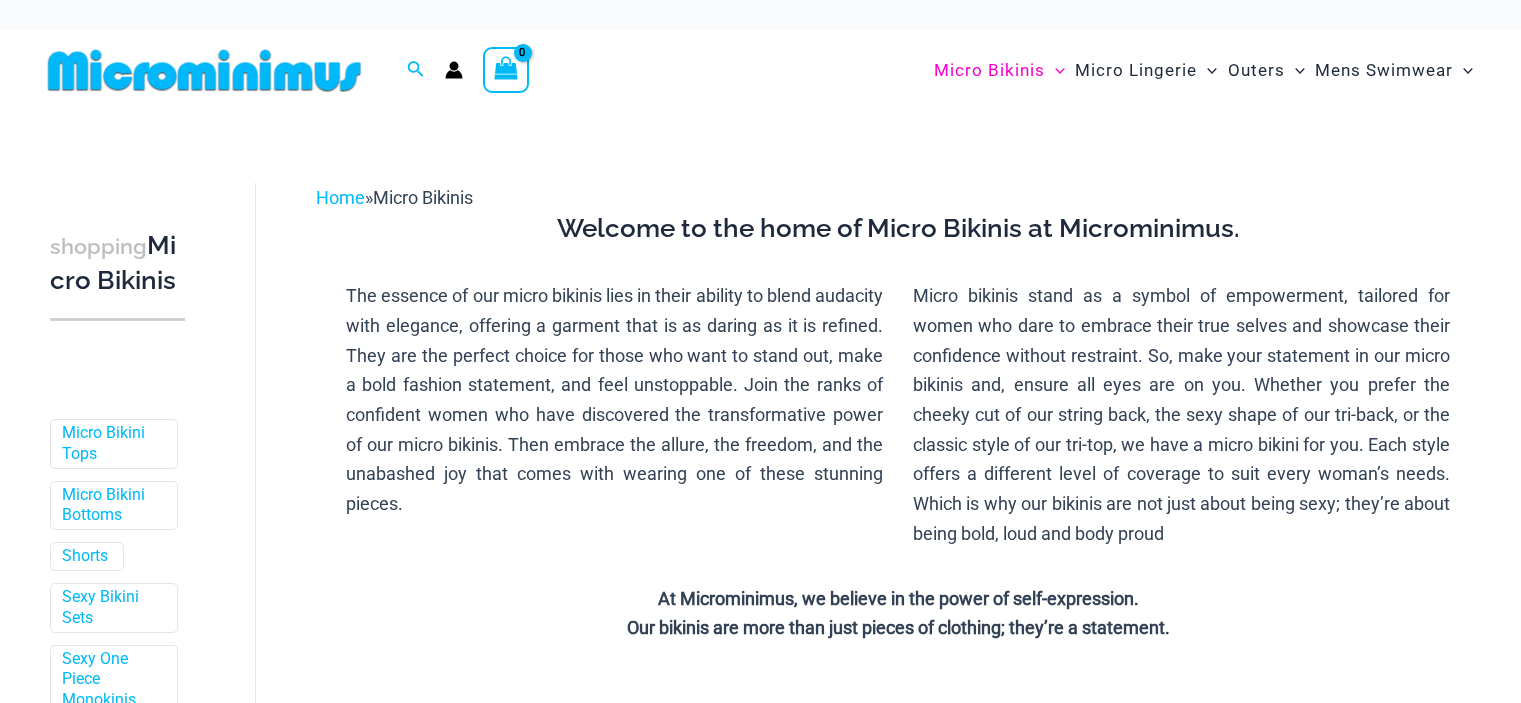 scroll, scrollTop: 0, scrollLeft: 0, axis: both 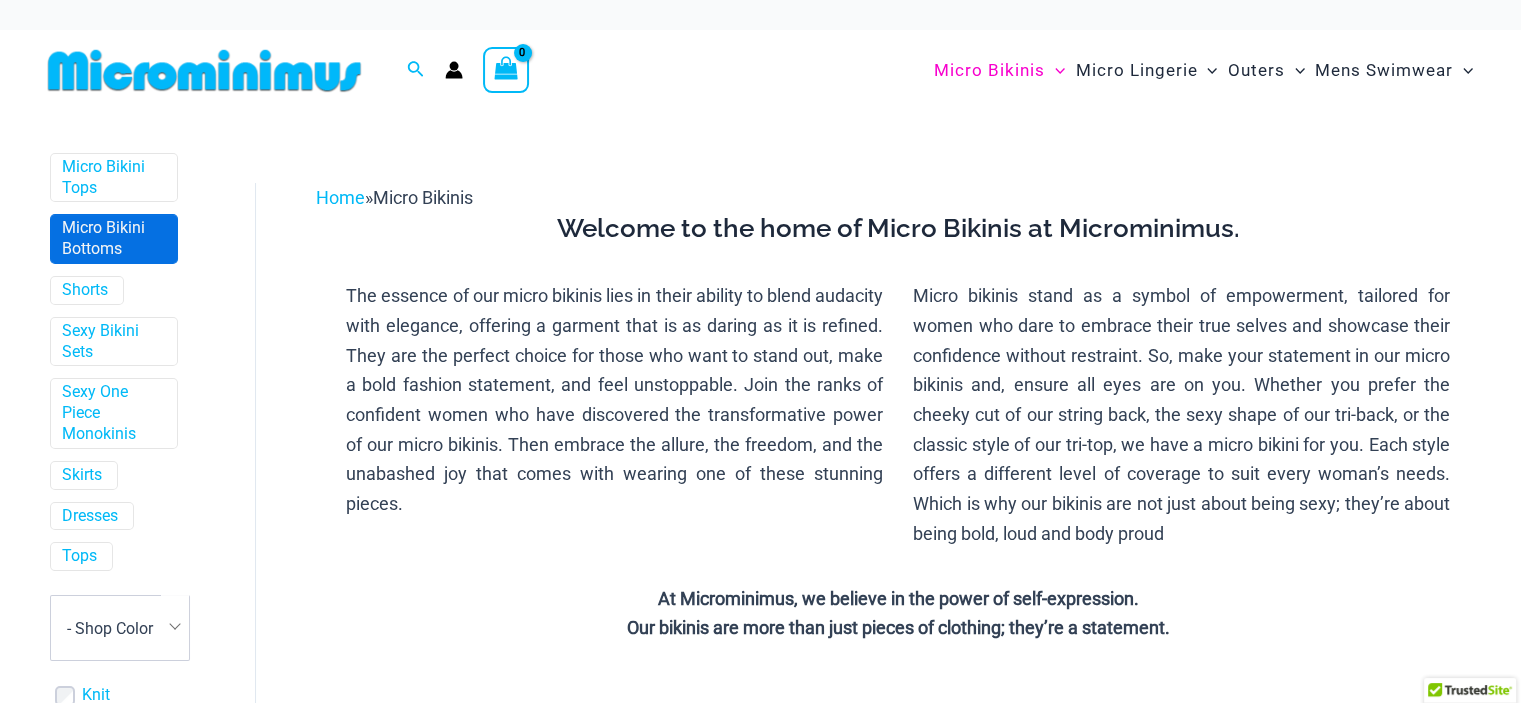 click on "Micro Bikini Bottoms" at bounding box center [112, 239] 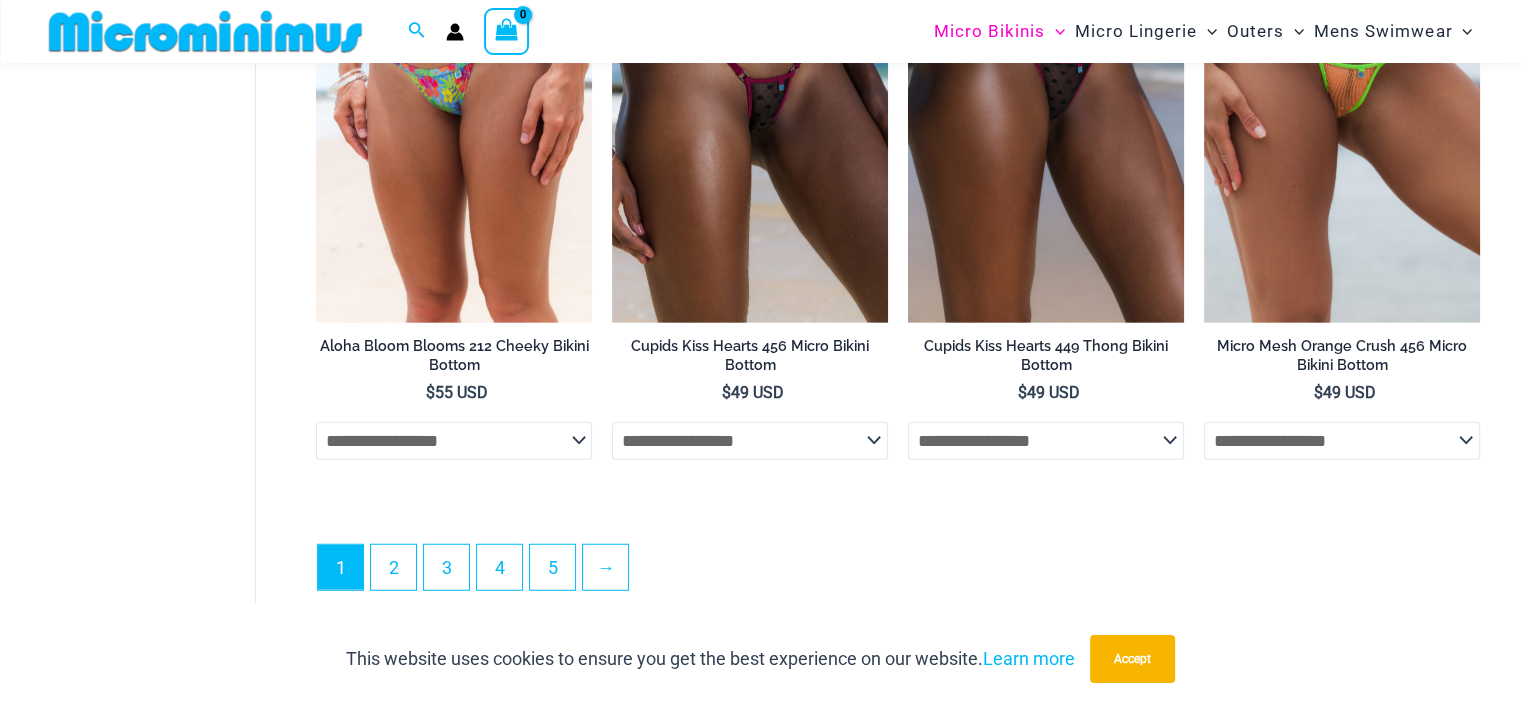 scroll, scrollTop: 5195, scrollLeft: 0, axis: vertical 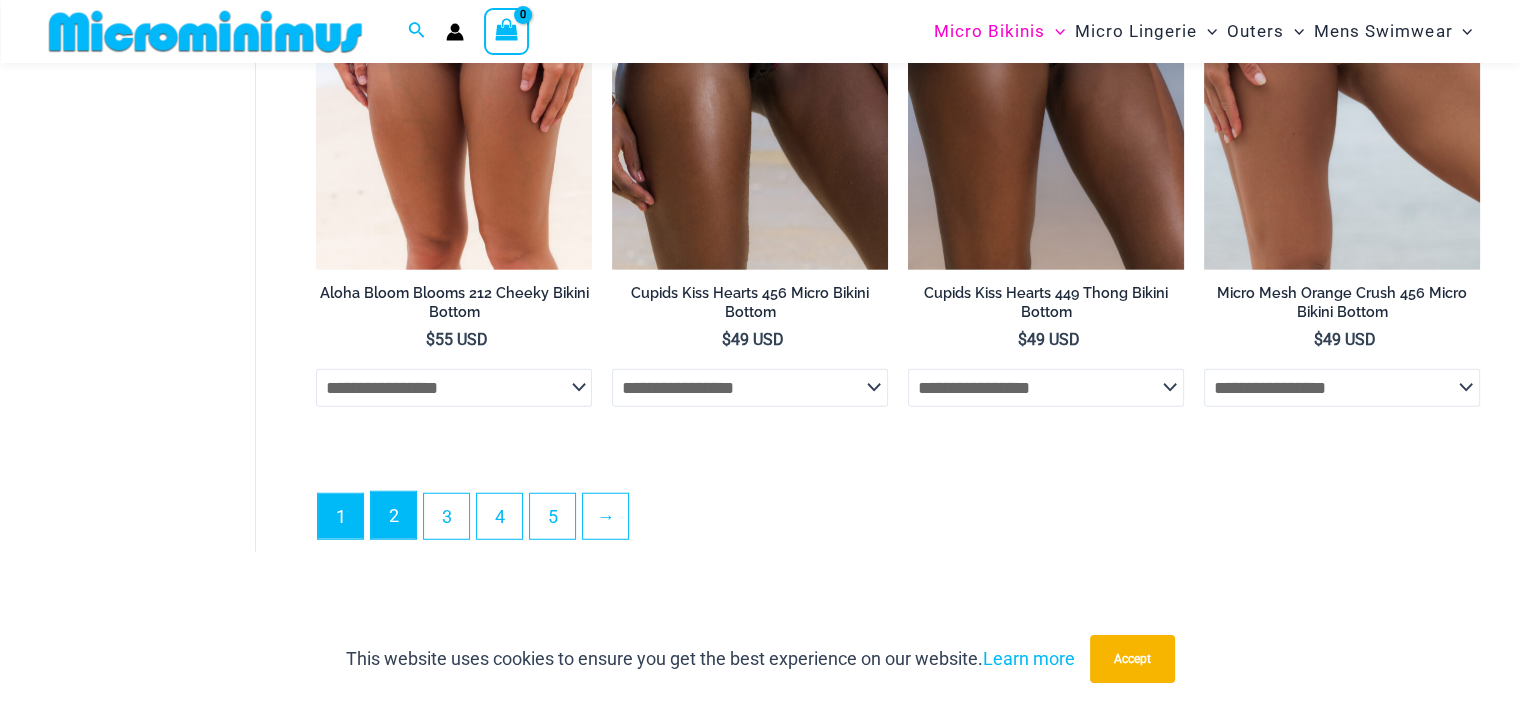 click on "2" at bounding box center [393, 515] 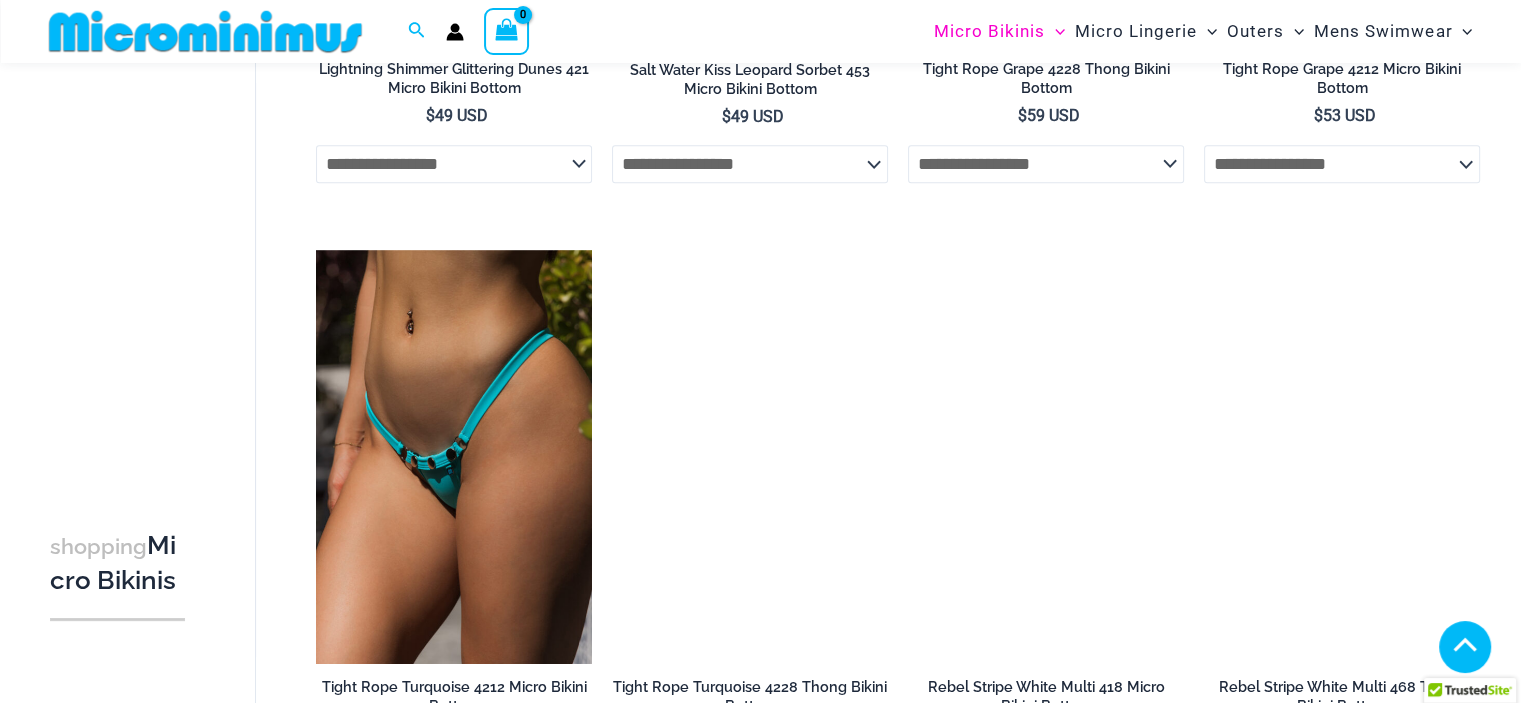scroll, scrollTop: 1928, scrollLeft: 0, axis: vertical 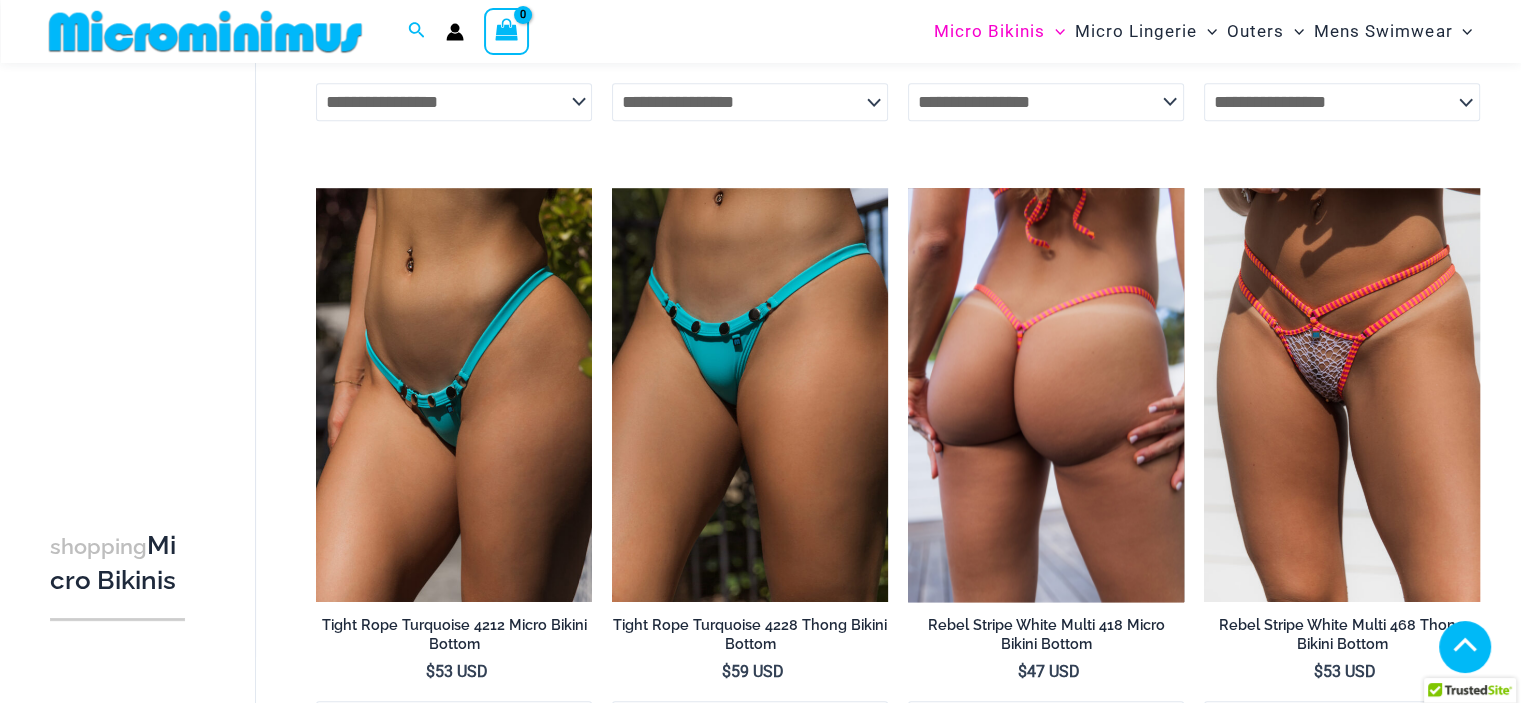 click at bounding box center [1046, 395] 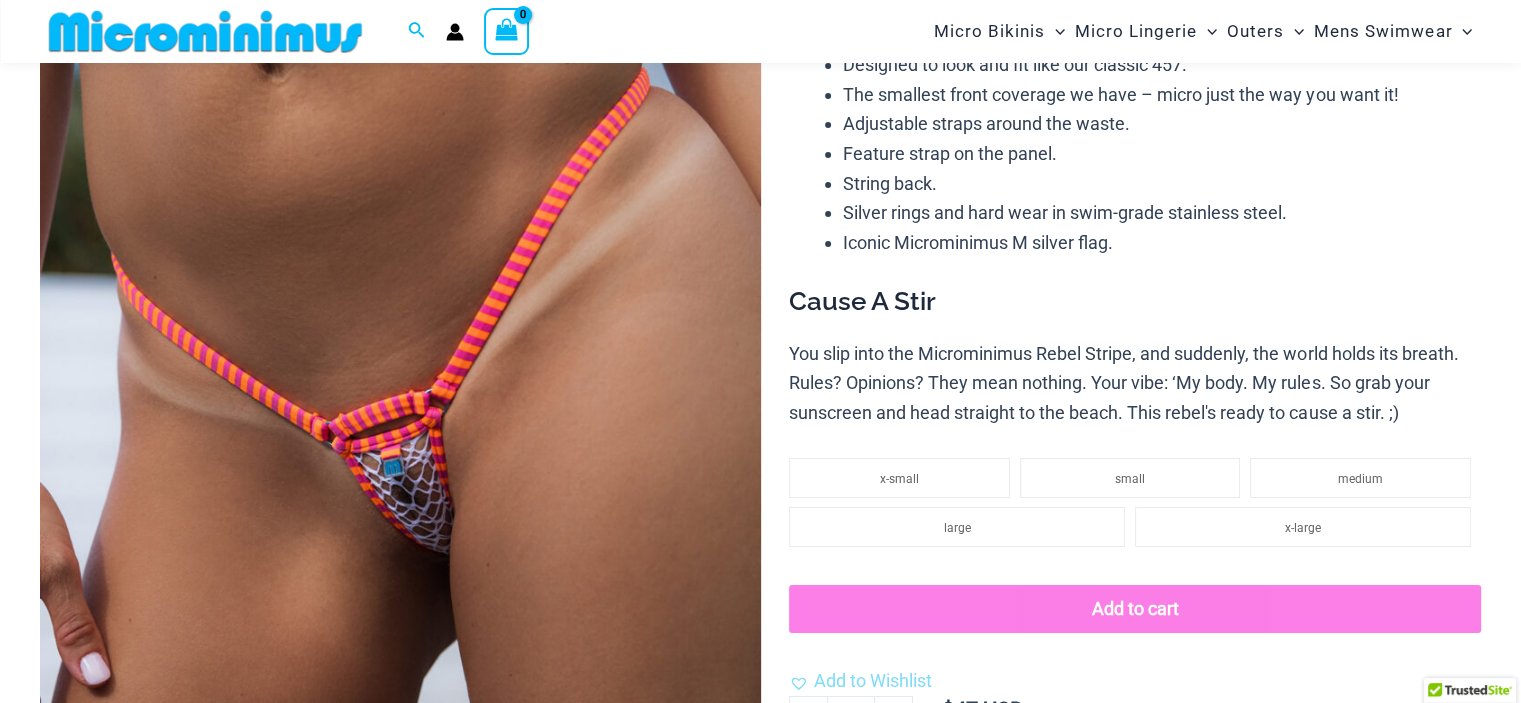 scroll, scrollTop: 250, scrollLeft: 0, axis: vertical 